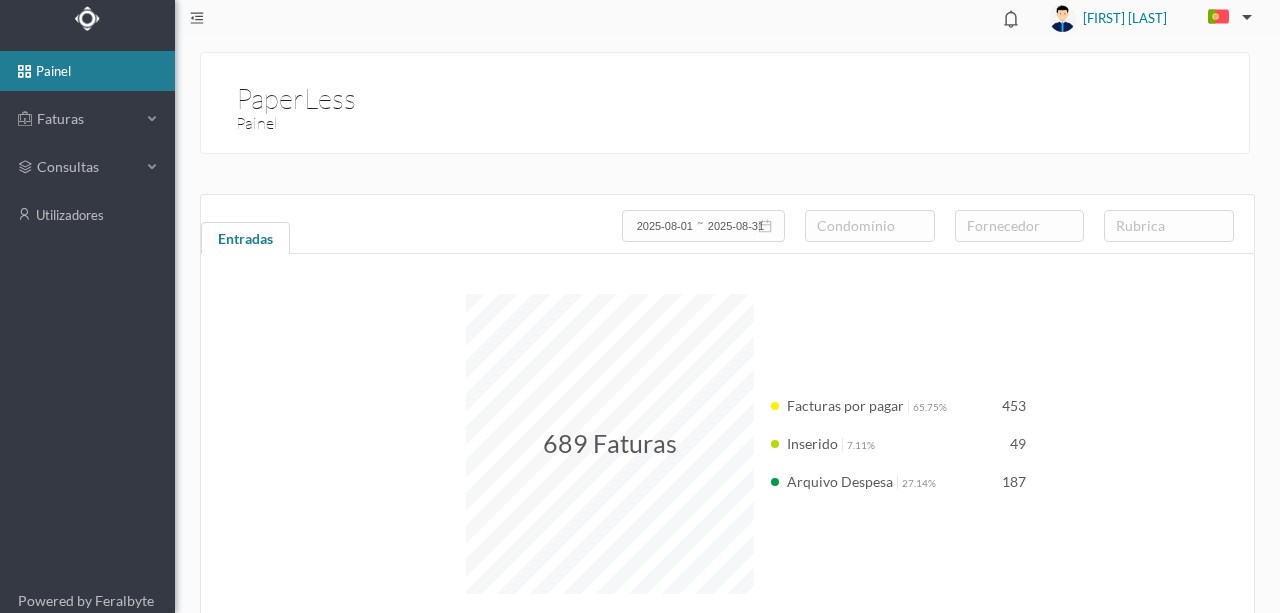 scroll, scrollTop: 0, scrollLeft: 0, axis: both 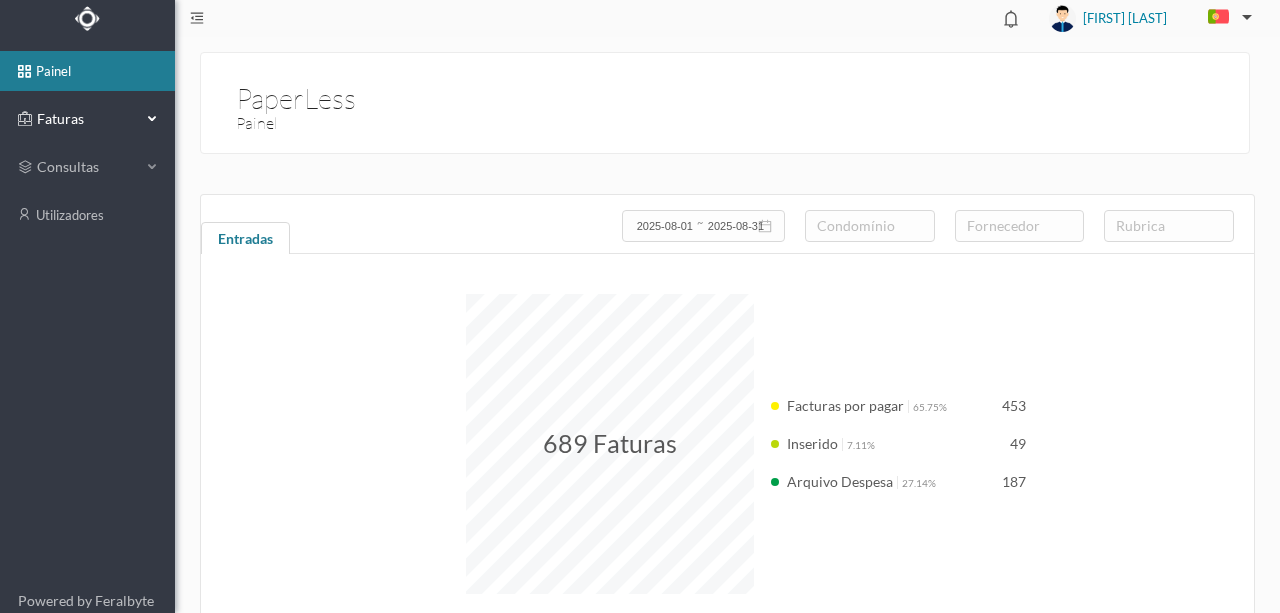 click on "Faturas" at bounding box center (87, 119) 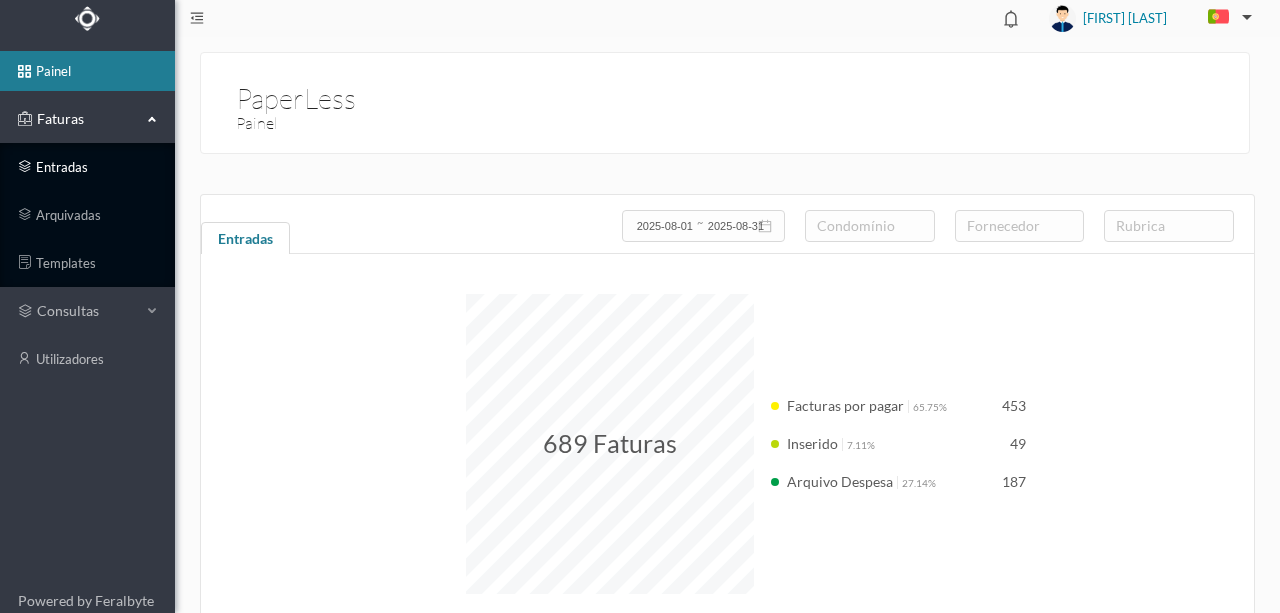 click on "entradas" at bounding box center (87, 167) 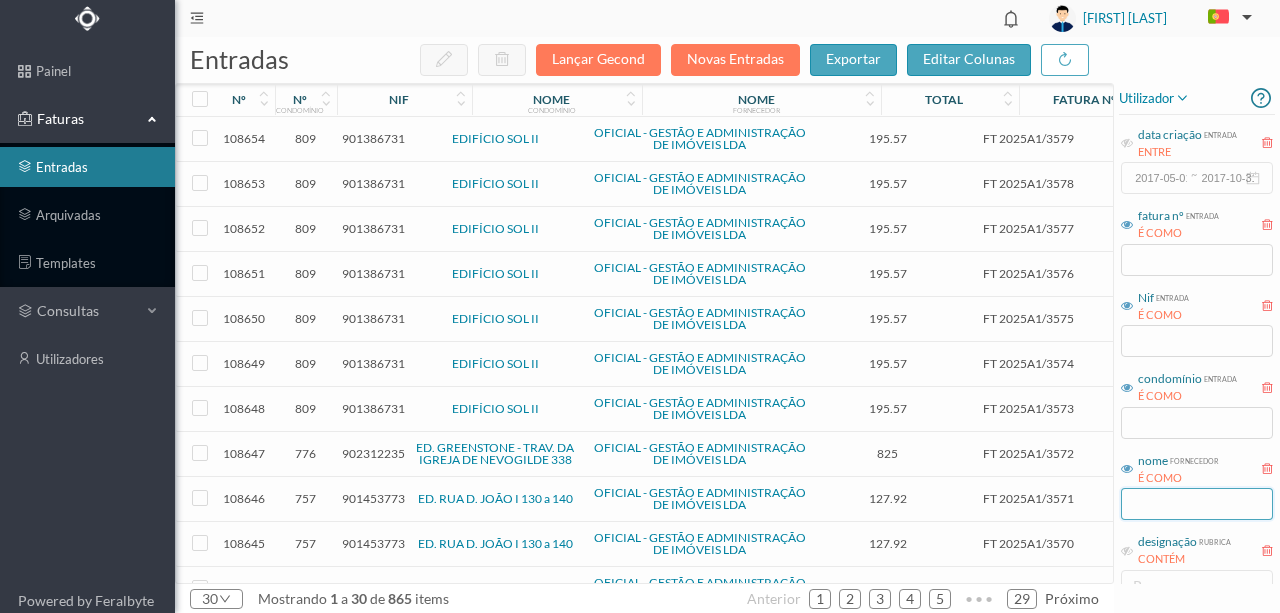 click at bounding box center (1197, 504) 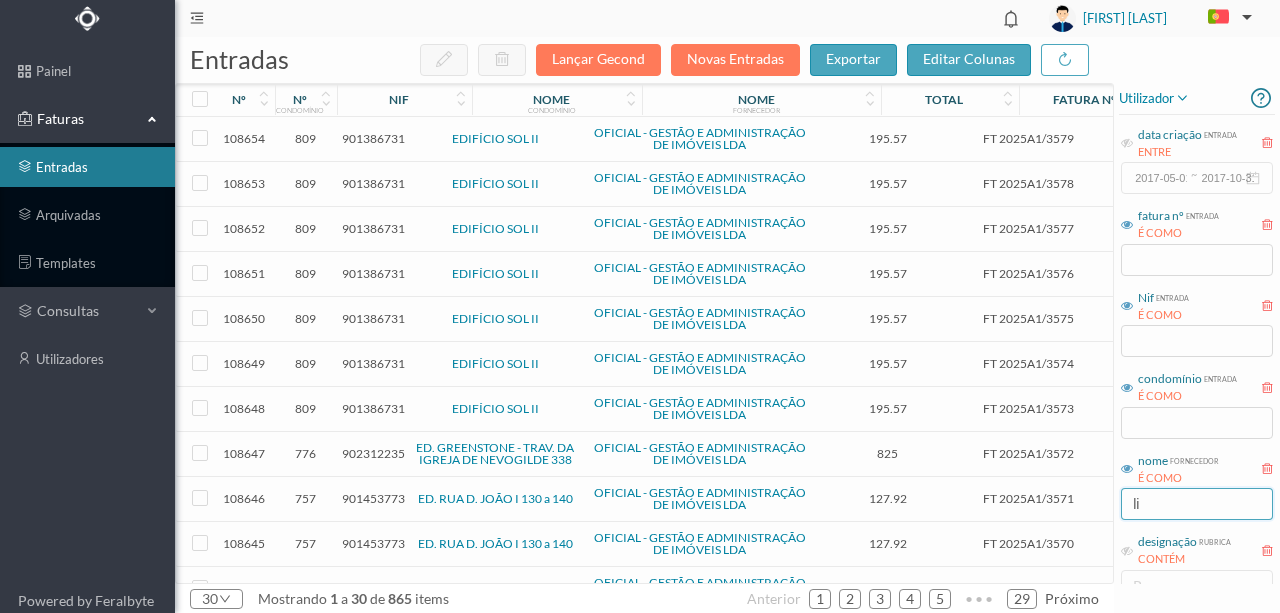 type on "lif" 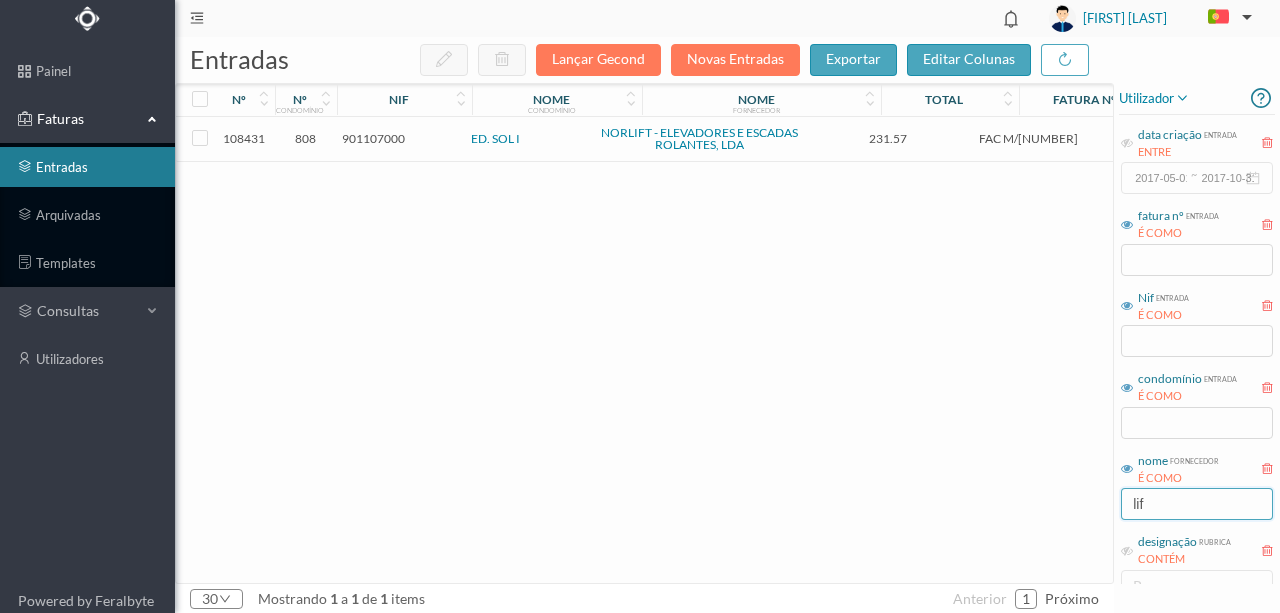 drag, startPoint x: 1181, startPoint y: 508, endPoint x: 1101, endPoint y: 507, distance: 80.00625 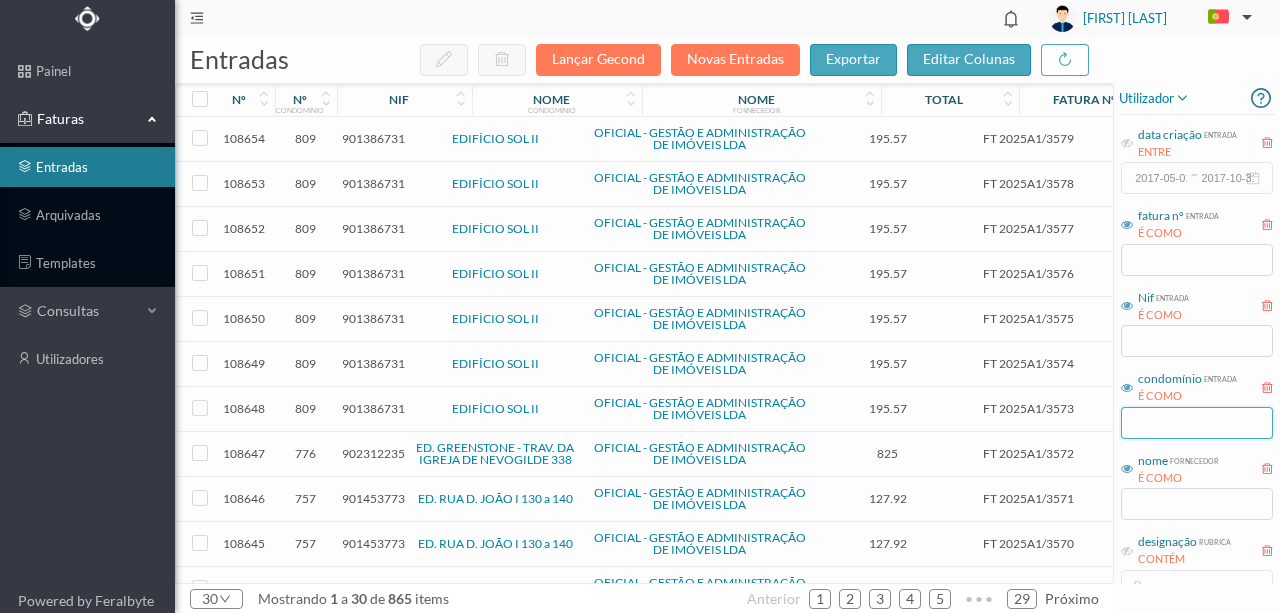 drag, startPoint x: 1145, startPoint y: 416, endPoint x: 1189, endPoint y: 438, distance: 49.193497 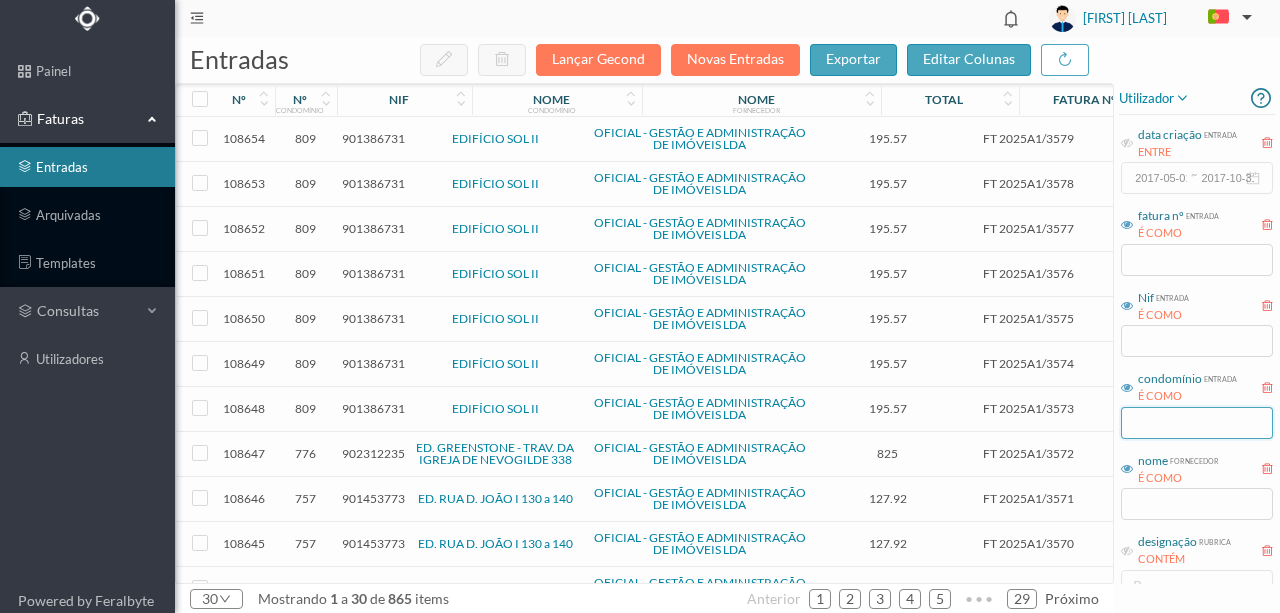 click at bounding box center [1197, 423] 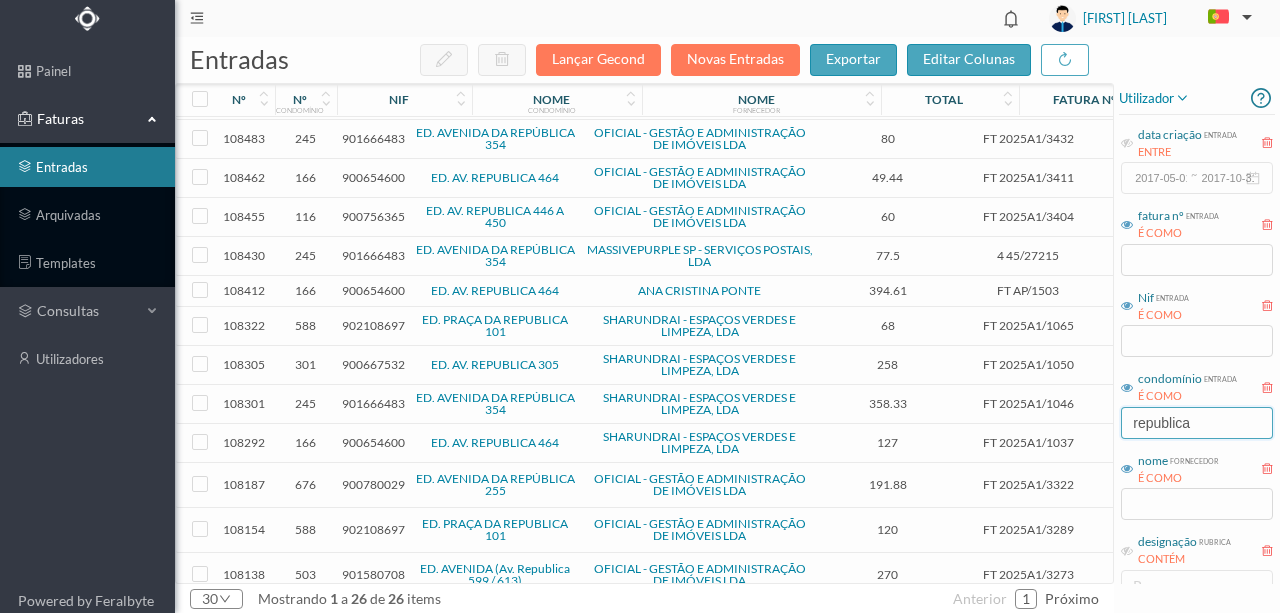 scroll, scrollTop: 0, scrollLeft: 0, axis: both 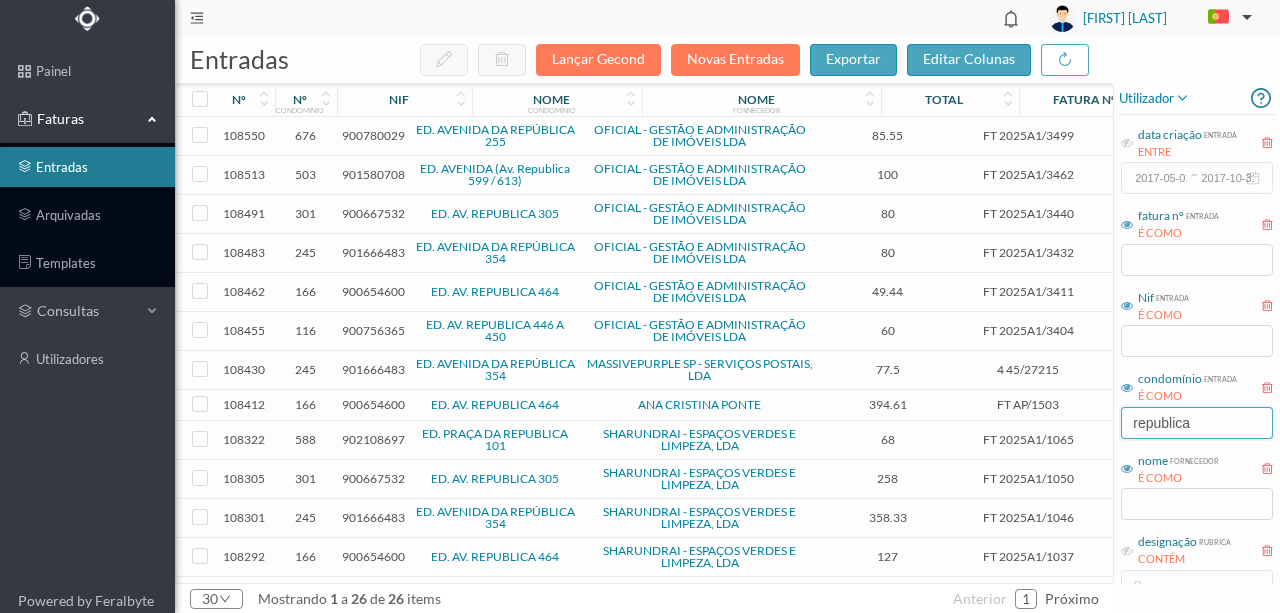 type on "republica" 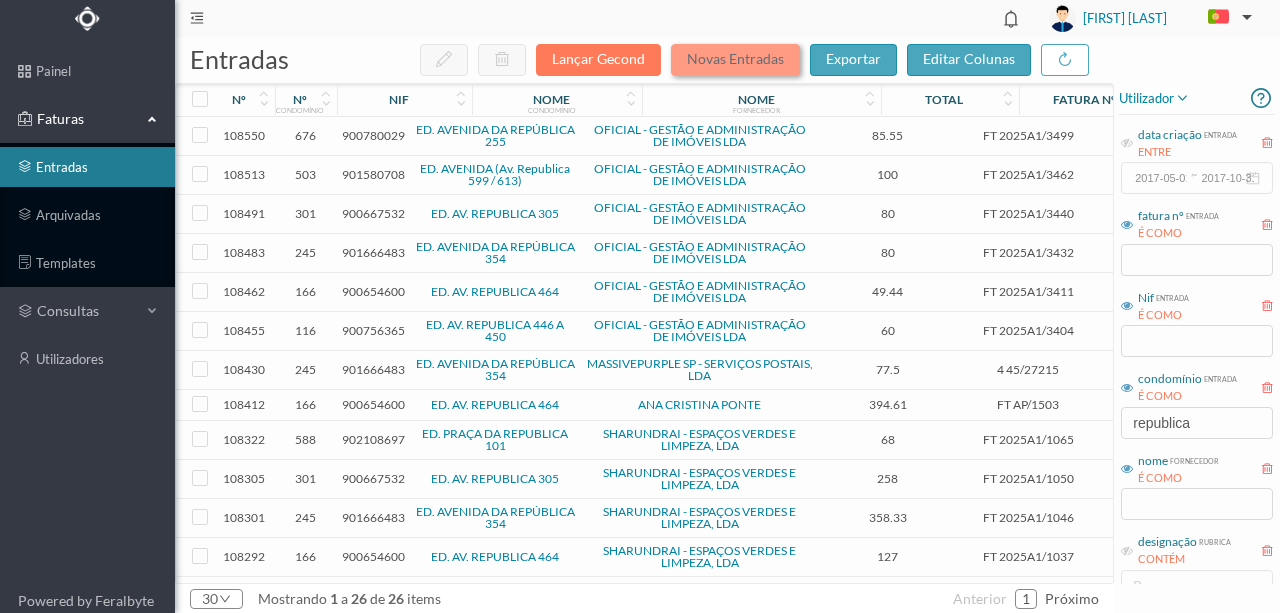 click on "Novas Entradas" at bounding box center [735, 60] 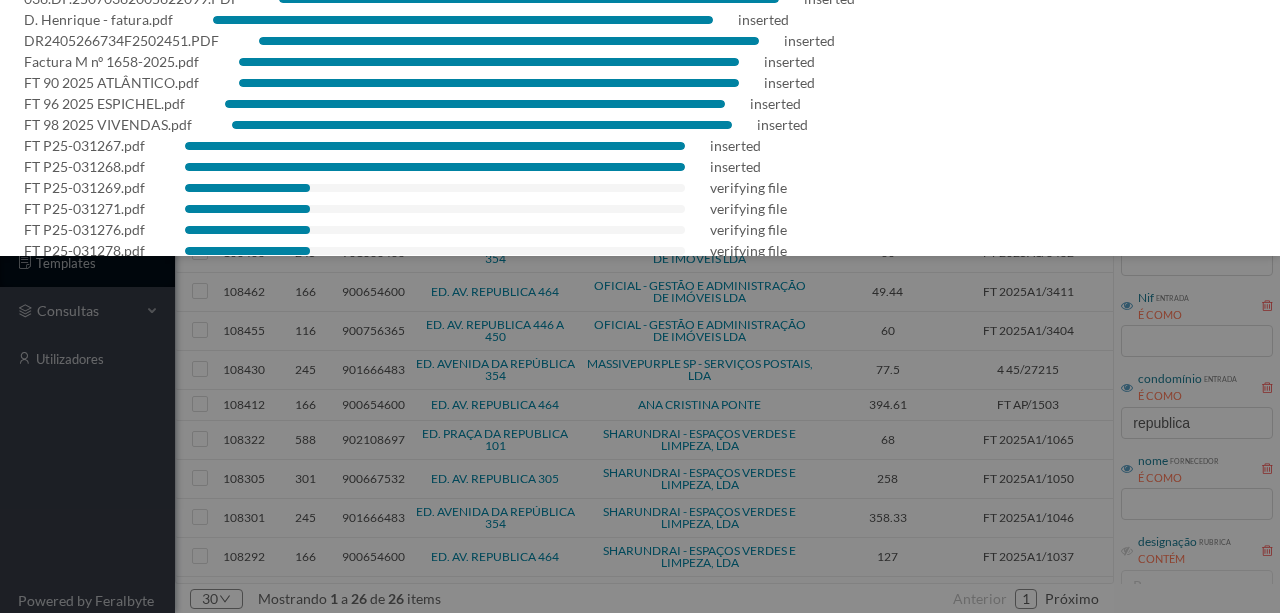 scroll, scrollTop: 266, scrollLeft: 0, axis: vertical 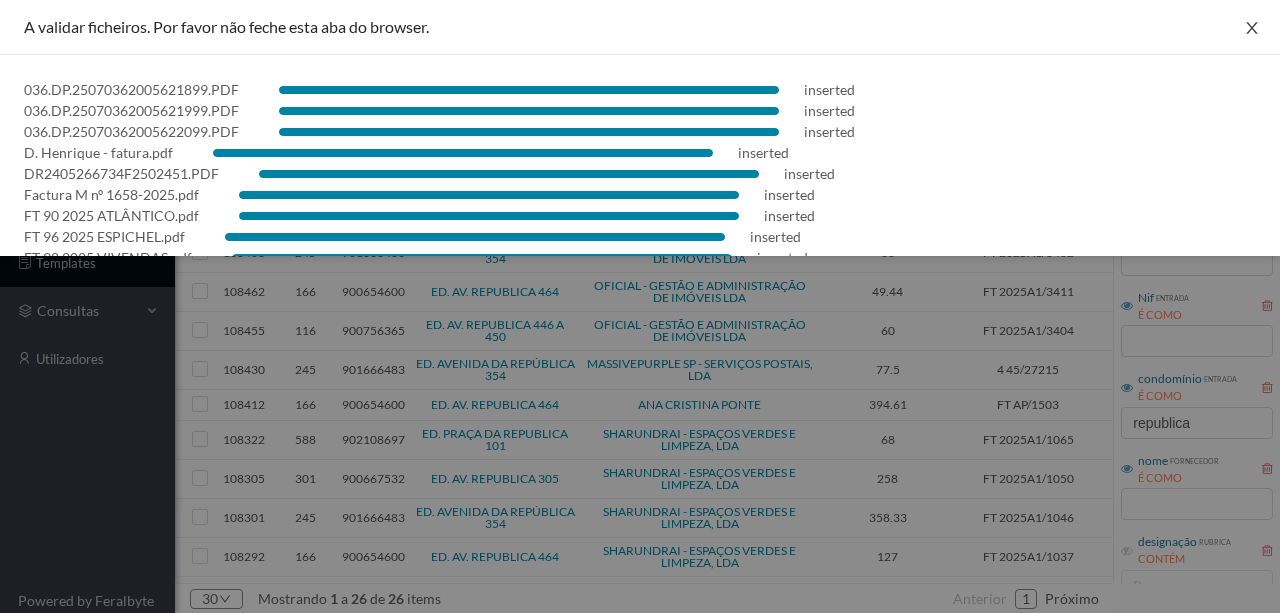 drag, startPoint x: 1246, startPoint y: 26, endPoint x: 1064, endPoint y: 1, distance: 183.70901 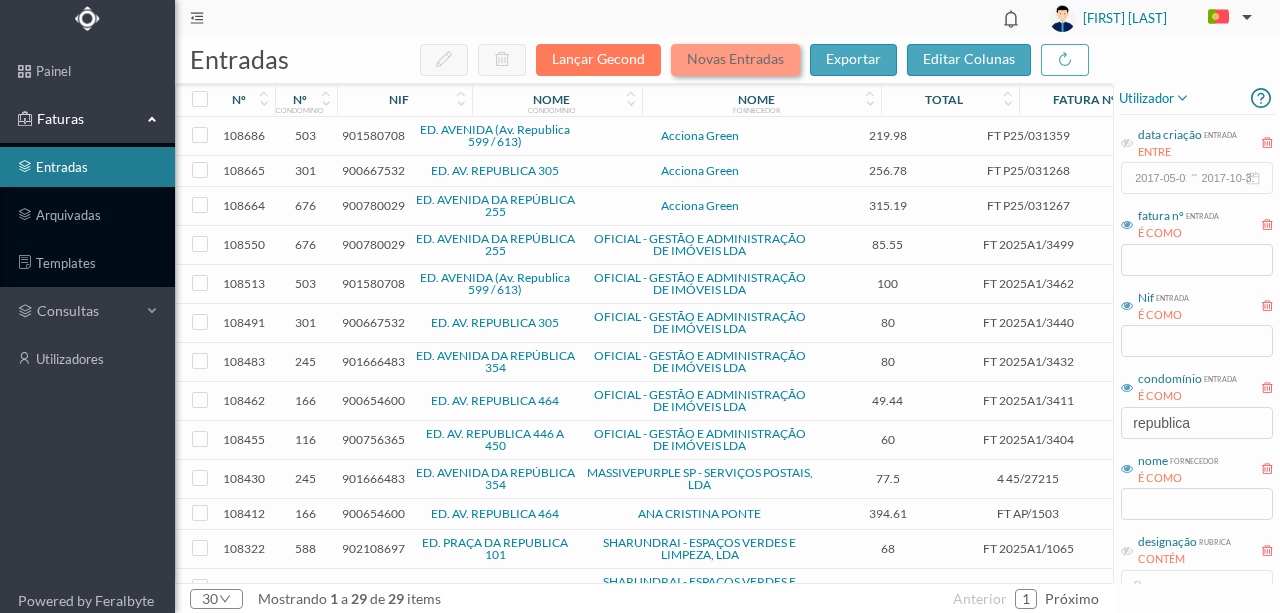 click on "Novas Entradas" at bounding box center [735, 60] 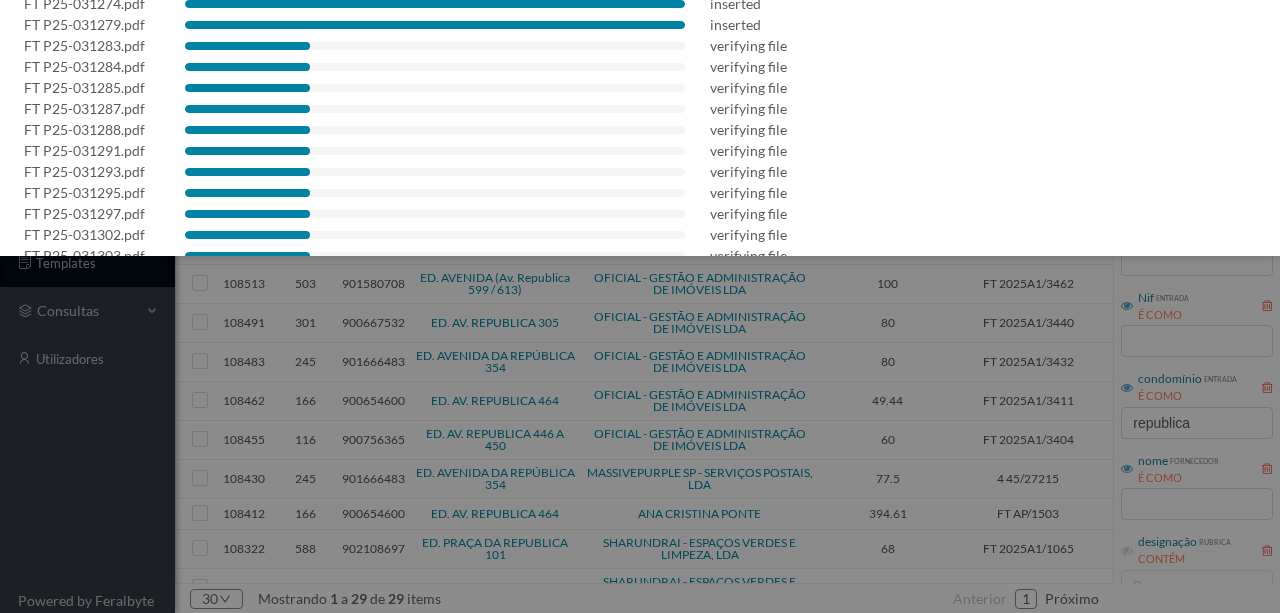 scroll, scrollTop: 266, scrollLeft: 0, axis: vertical 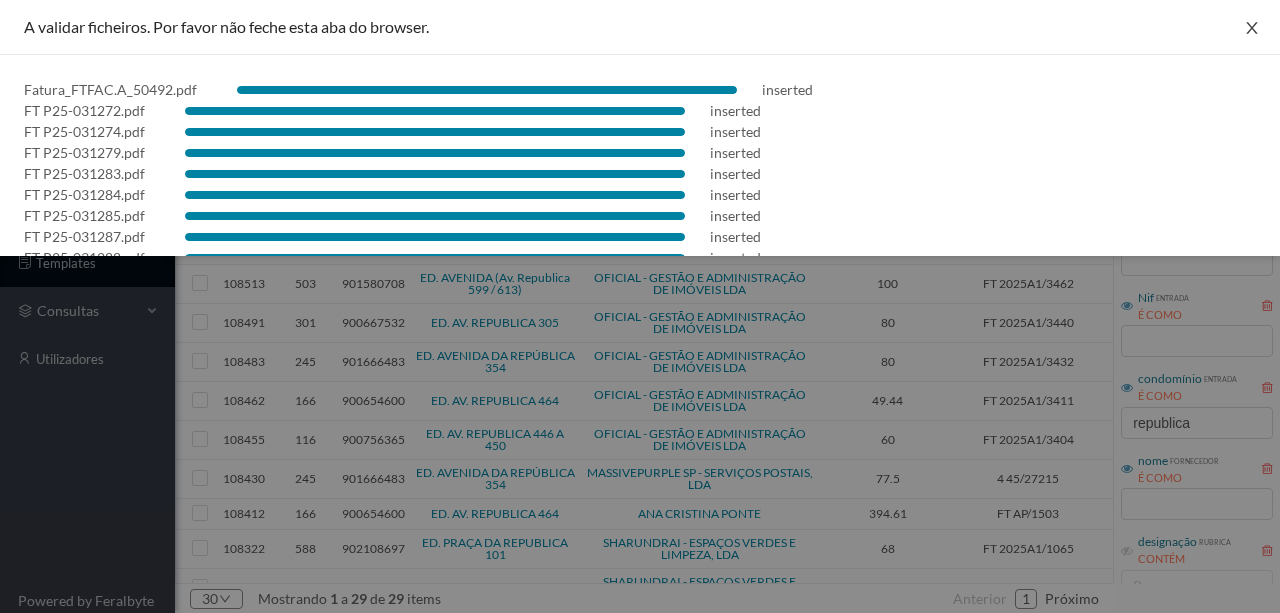 drag, startPoint x: 1251, startPoint y: 24, endPoint x: 1238, endPoint y: 32, distance: 15.264338 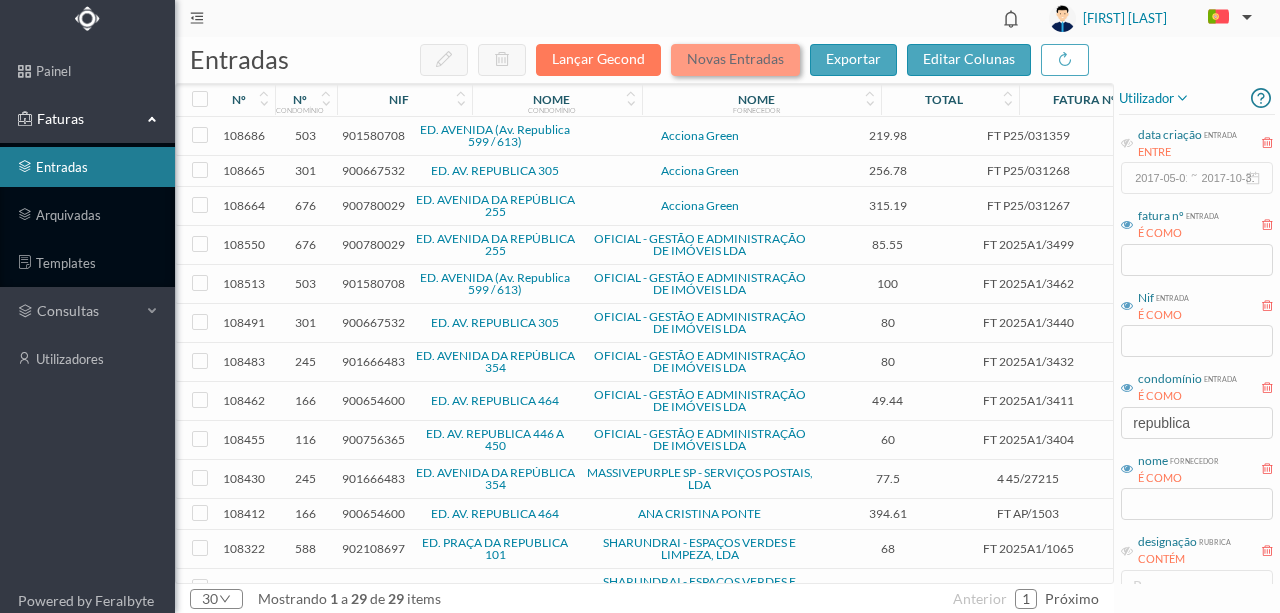 click on "Novas Entradas" at bounding box center (735, 60) 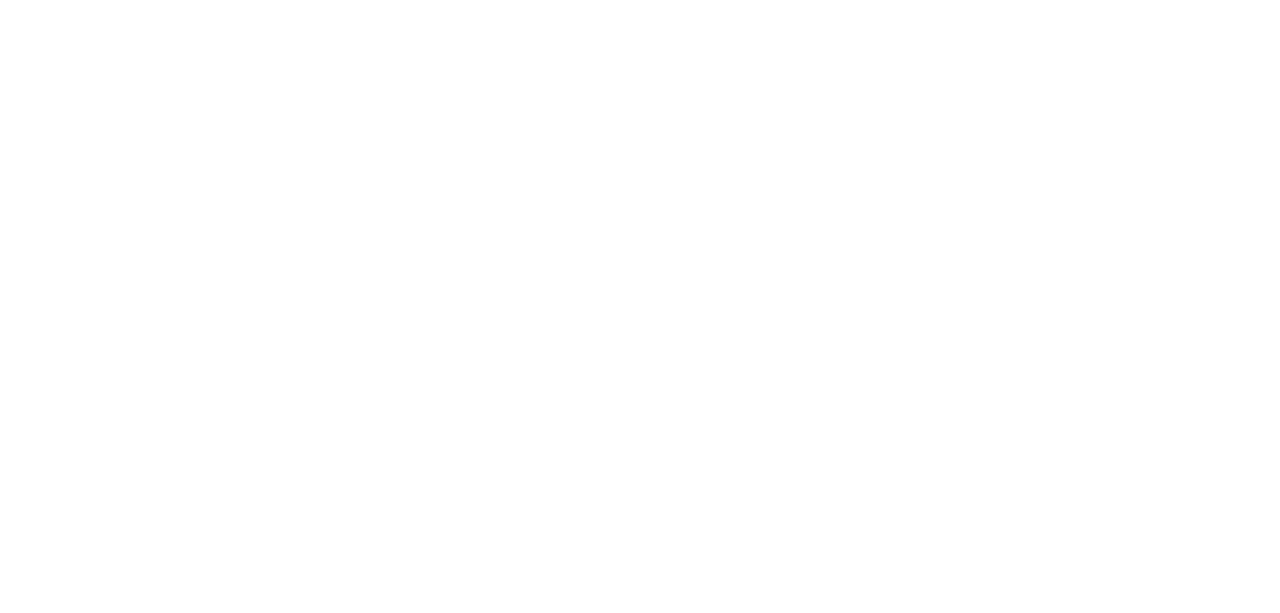scroll, scrollTop: 0, scrollLeft: 0, axis: both 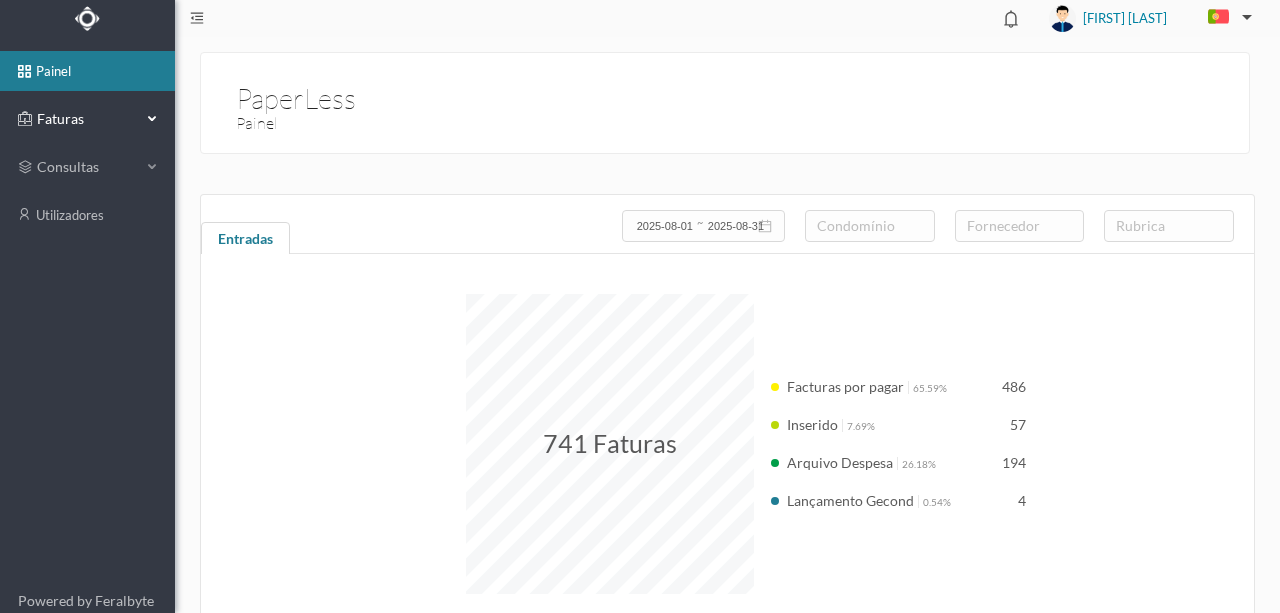 click on "Faturas" at bounding box center [87, 119] 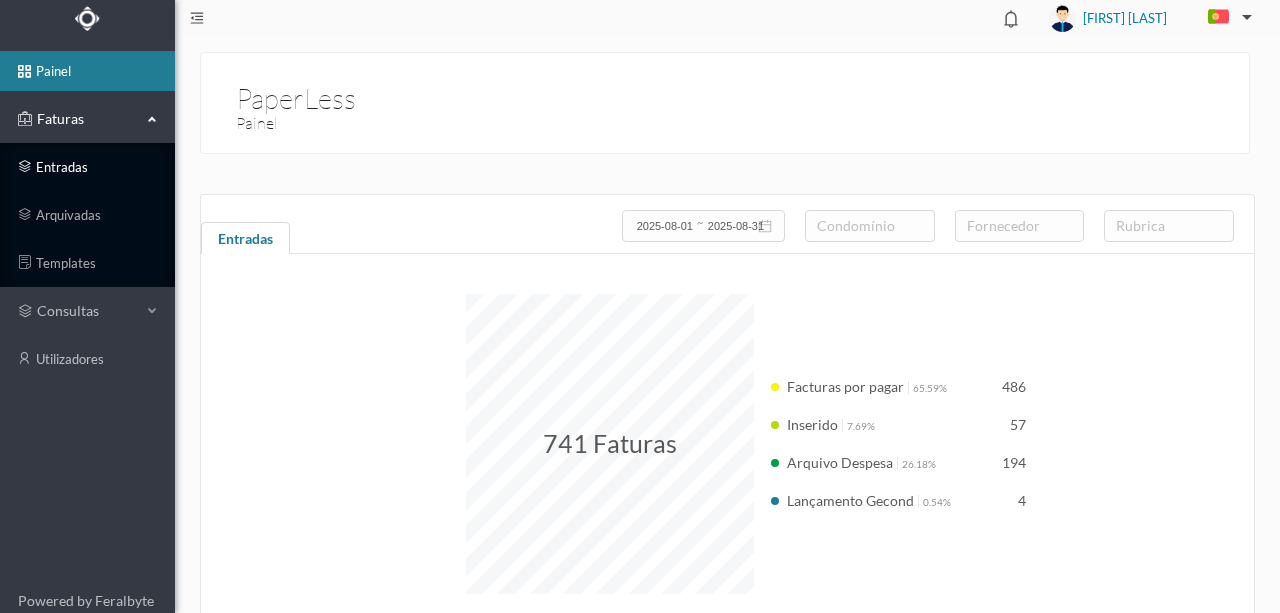 click on "entradas" at bounding box center (87, 167) 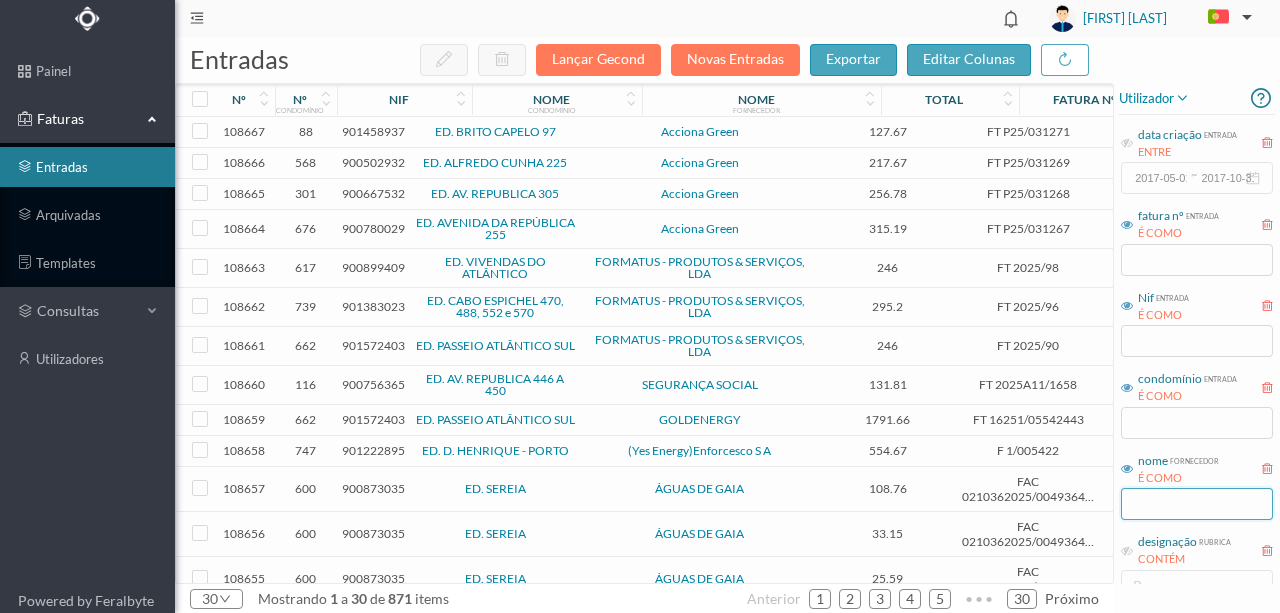 click at bounding box center [1197, 504] 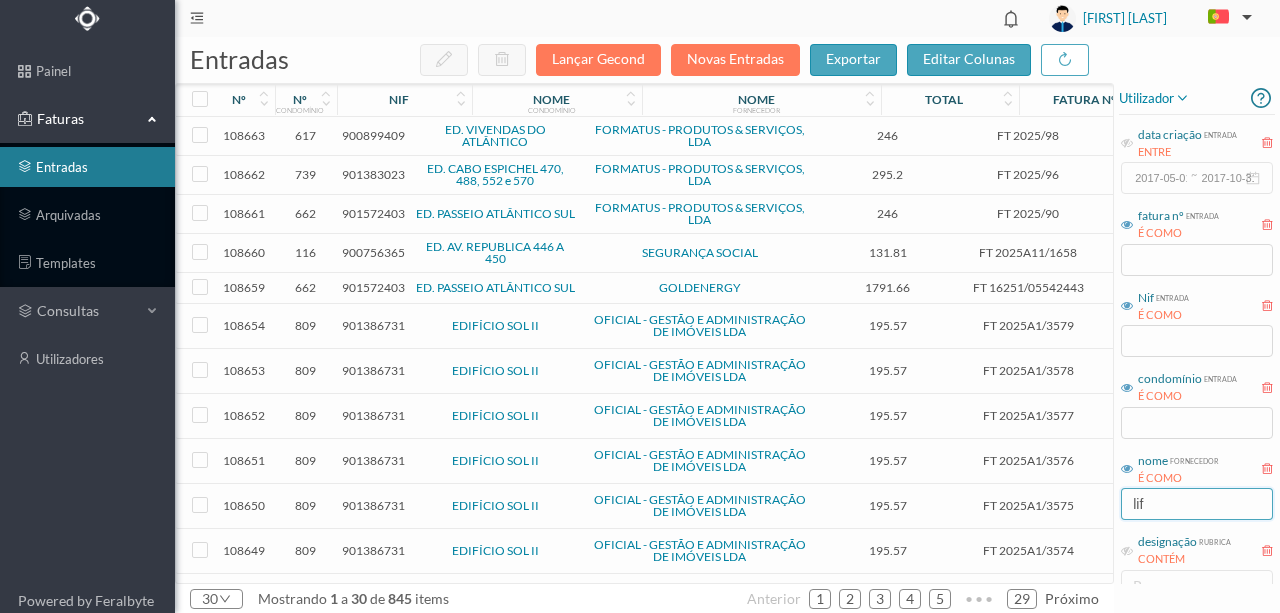 type on "lift" 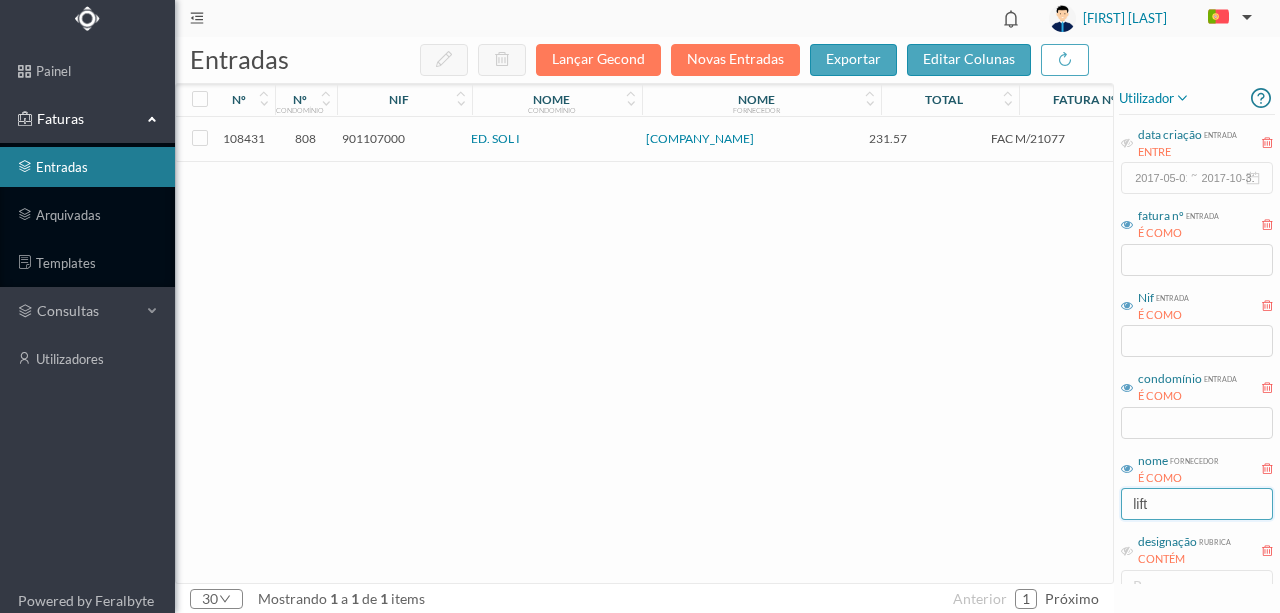 drag, startPoint x: 1177, startPoint y: 505, endPoint x: 1068, endPoint y: 499, distance: 109.165016 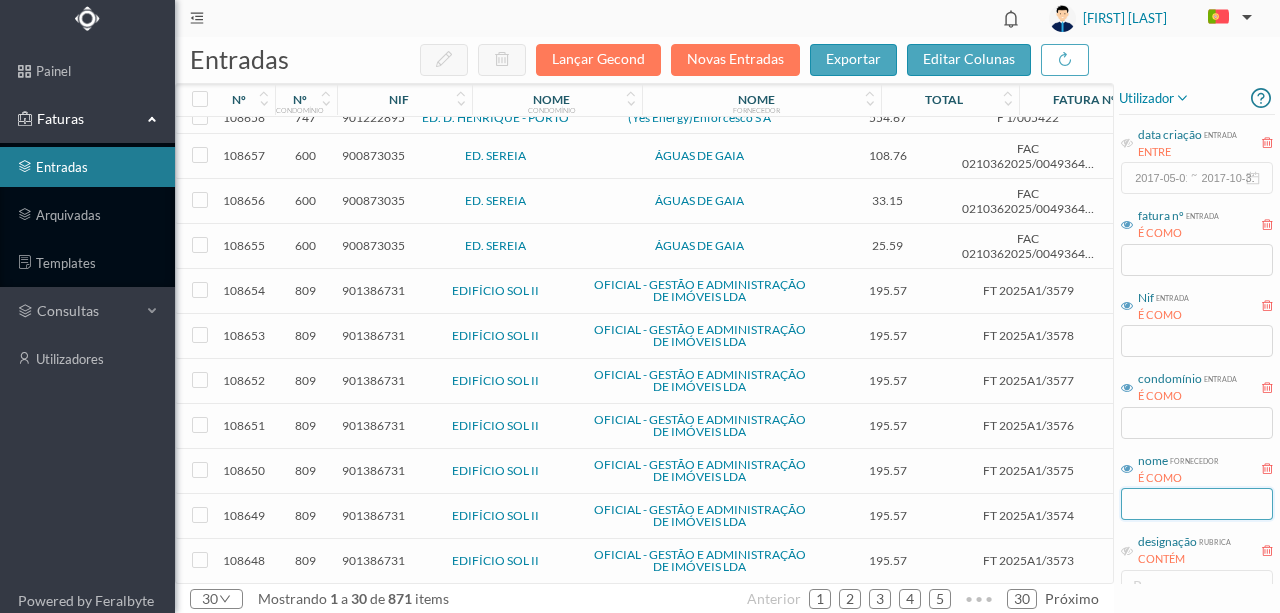 scroll, scrollTop: 400, scrollLeft: 0, axis: vertical 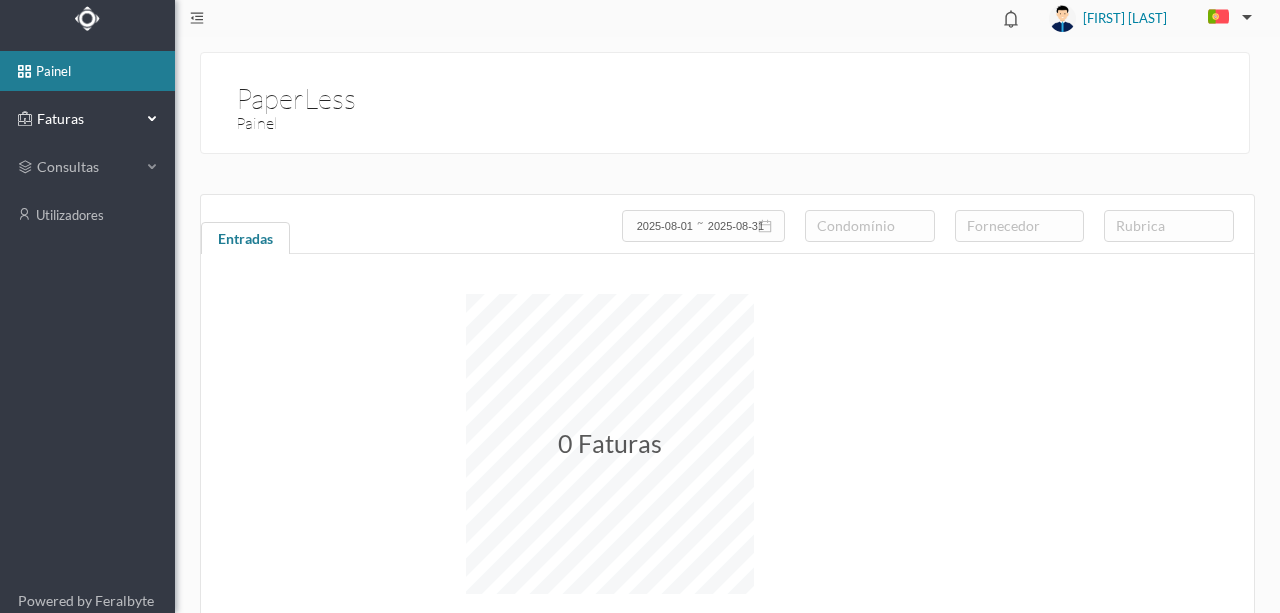 click on "Faturas" at bounding box center (87, 119) 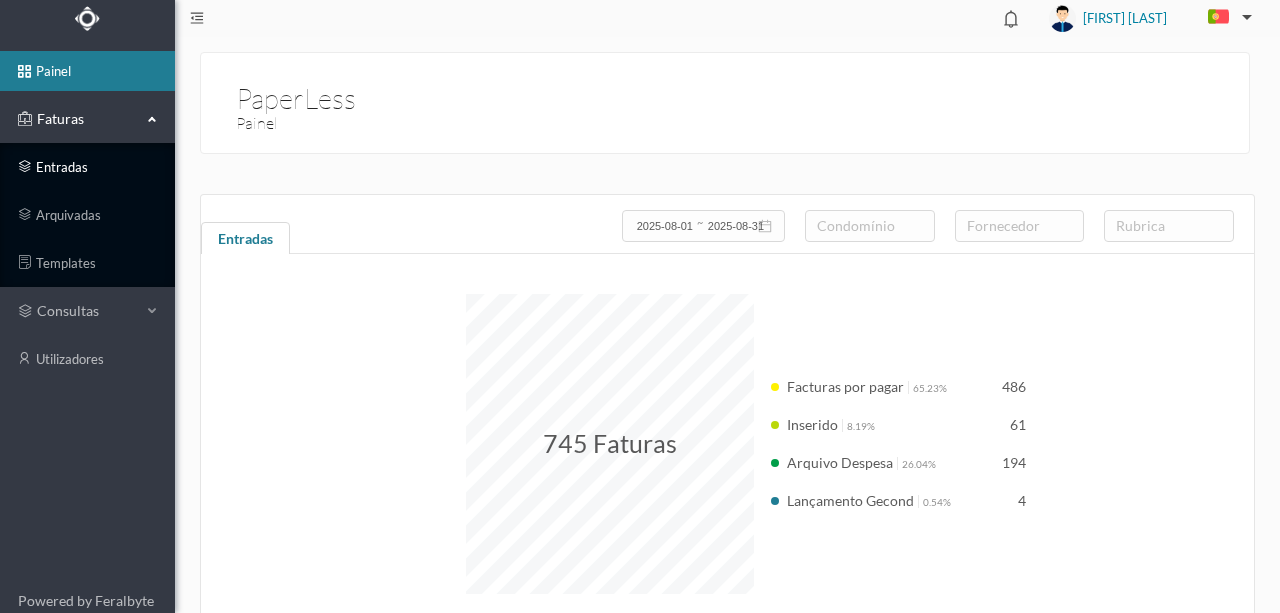 click on "entradas" at bounding box center (87, 167) 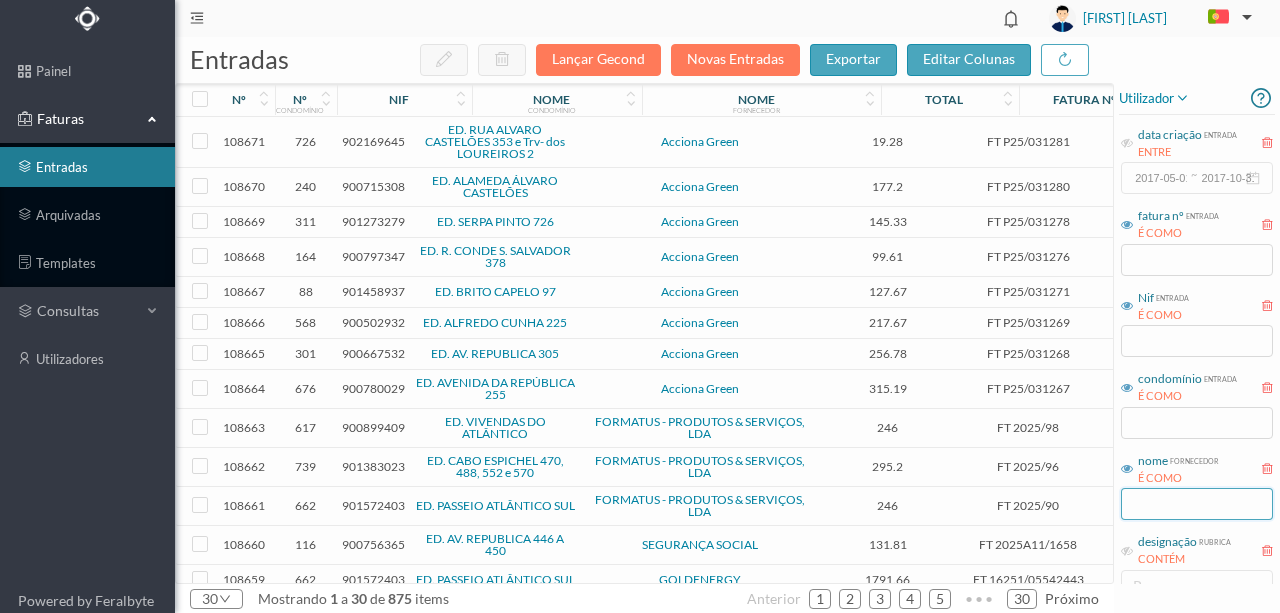 click at bounding box center [1197, 504] 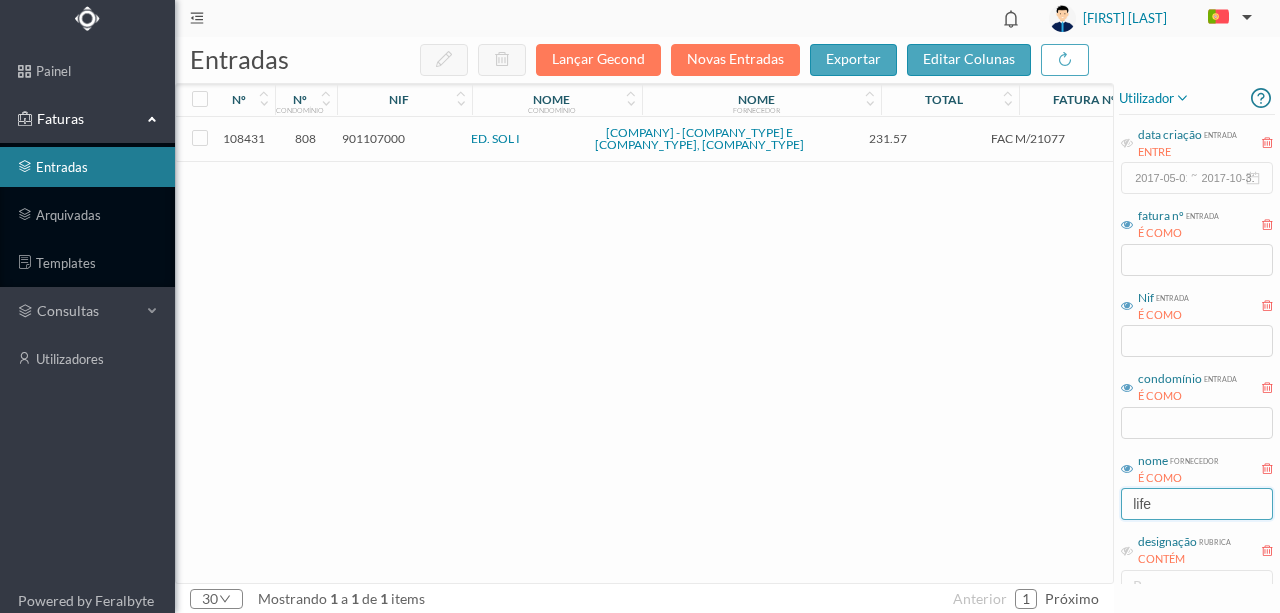 drag, startPoint x: 1162, startPoint y: 515, endPoint x: 1120, endPoint y: 506, distance: 42.953465 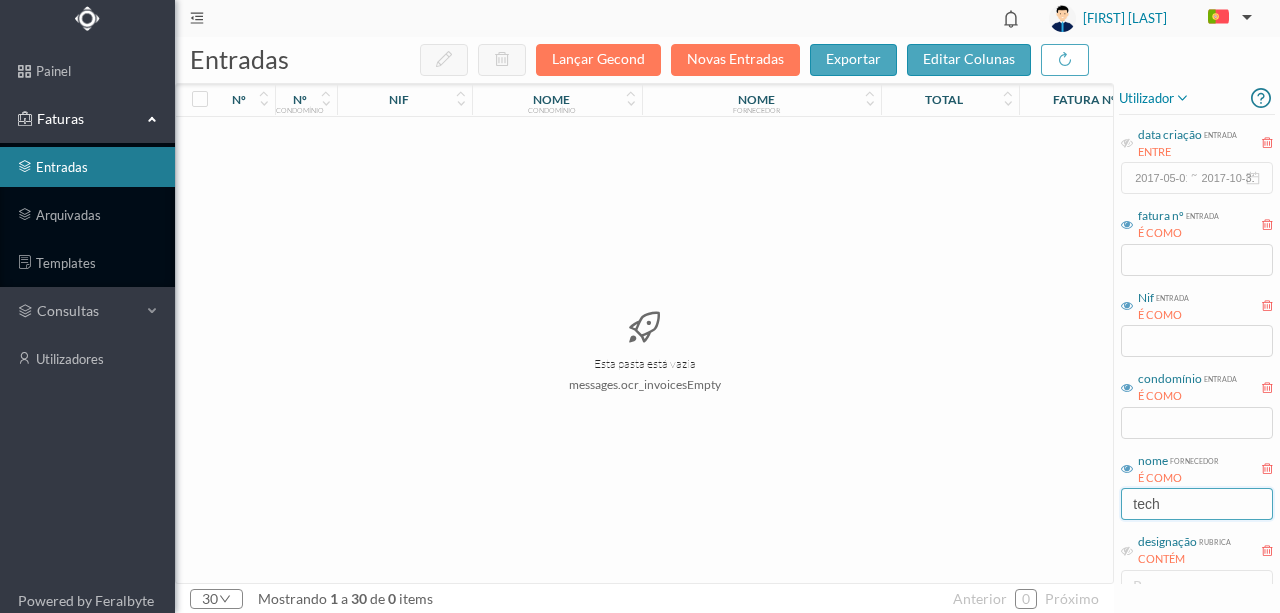 type on "tech" 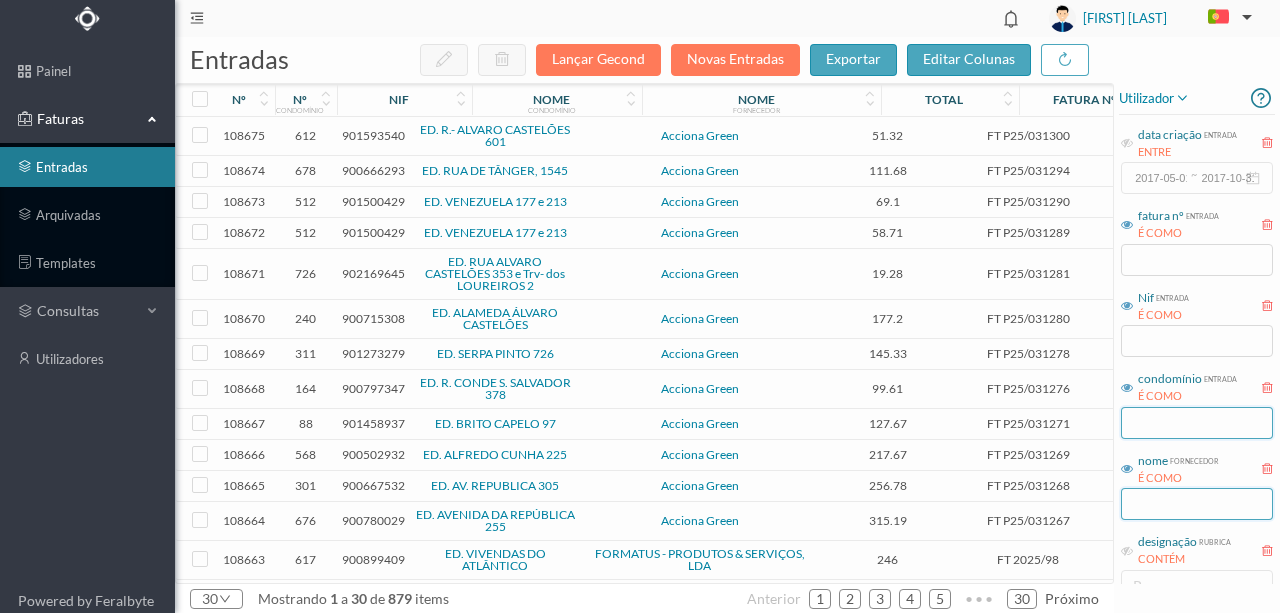 type 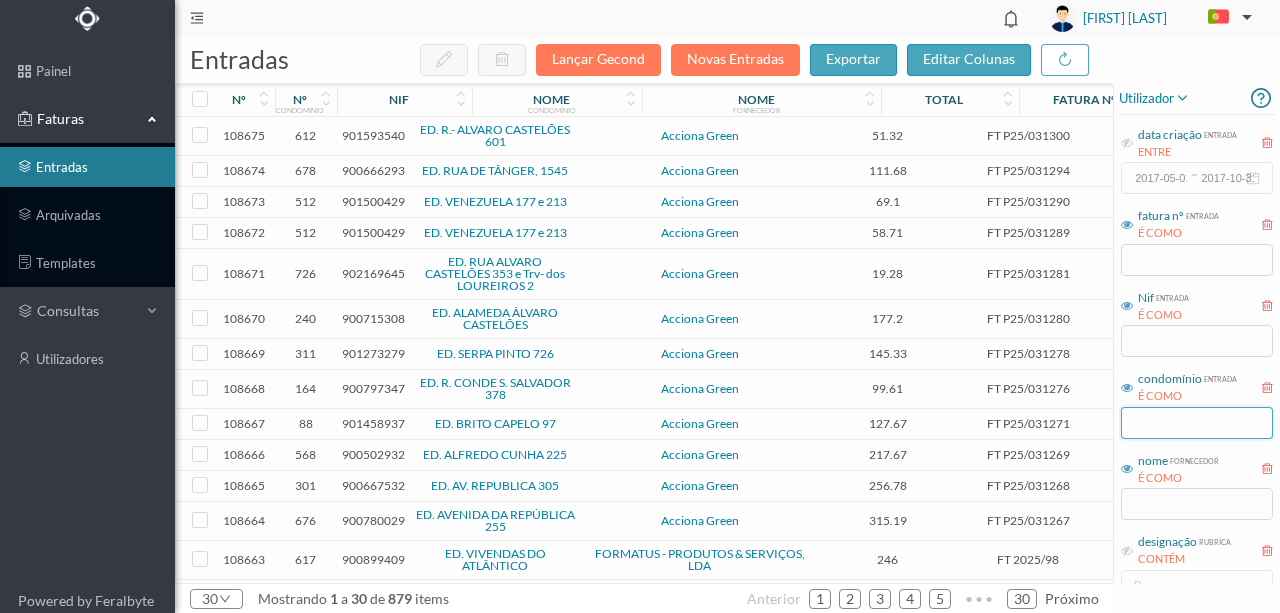 click at bounding box center (1197, 423) 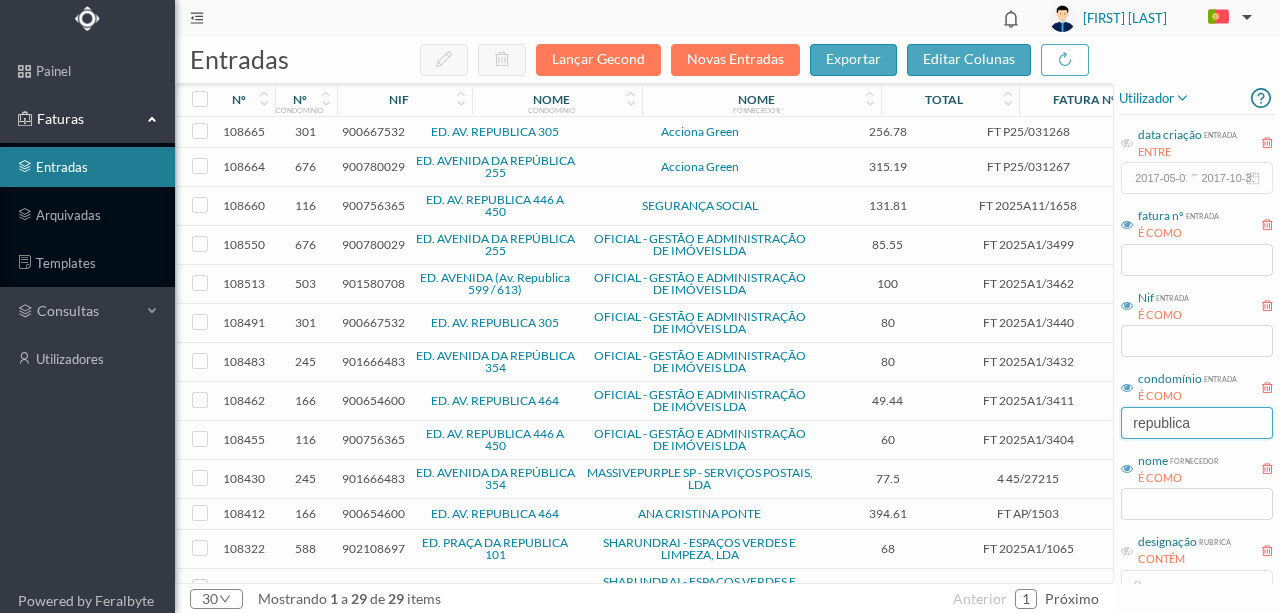 type on "republica" 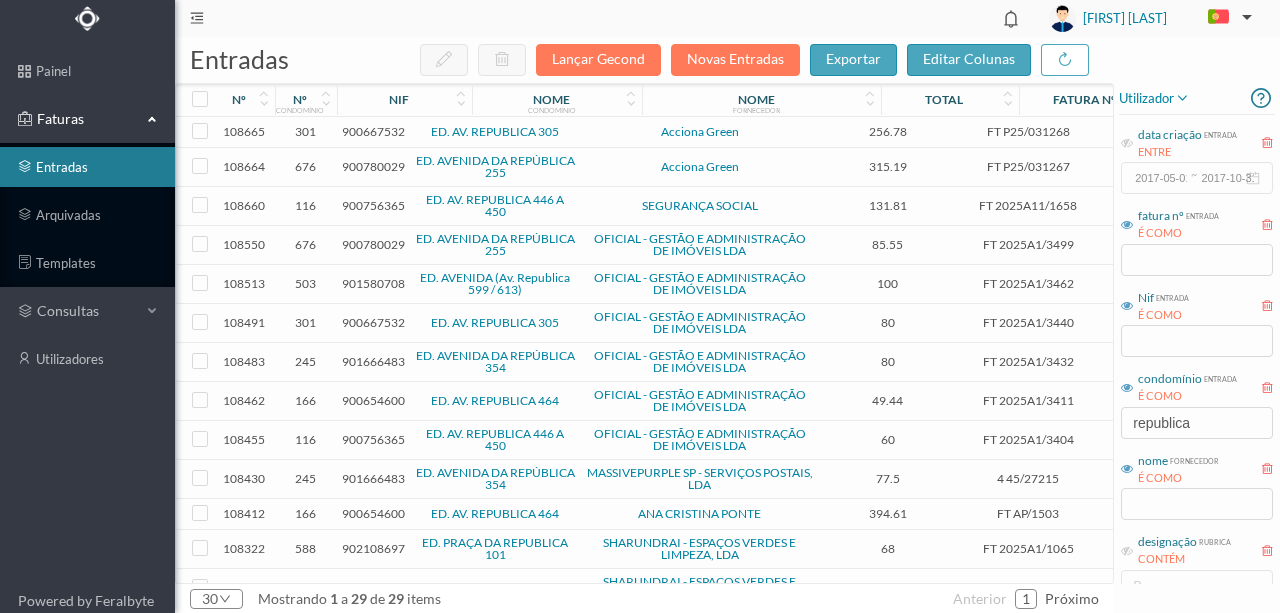 click on "900756365" at bounding box center (373, 205) 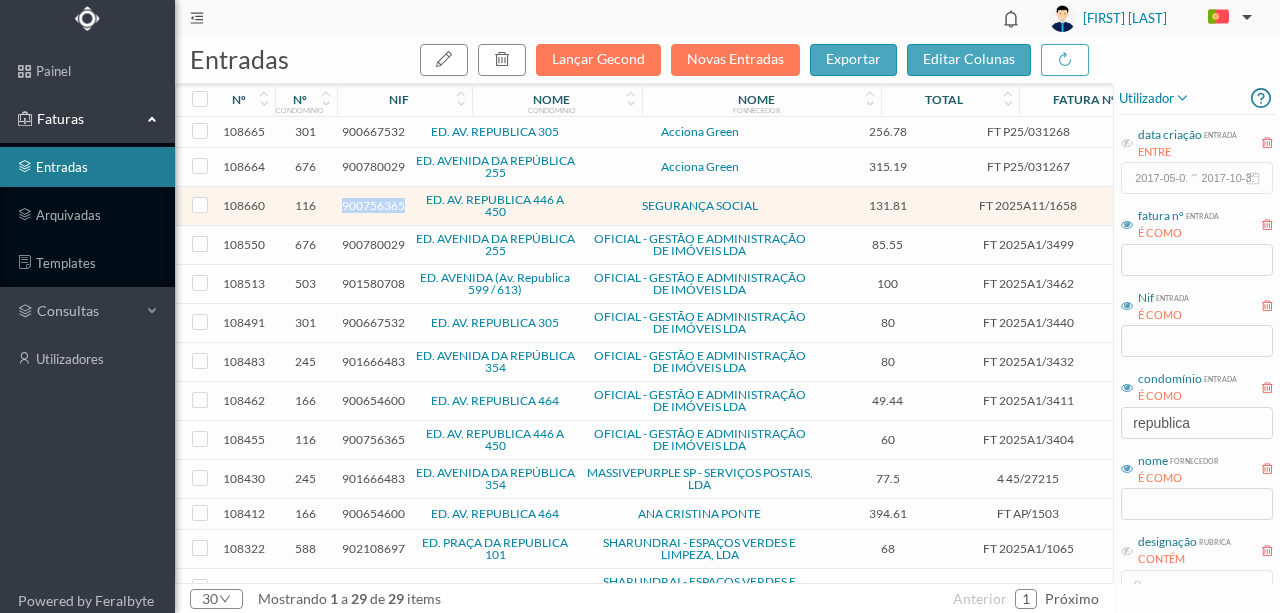 click on "900756365" at bounding box center [373, 205] 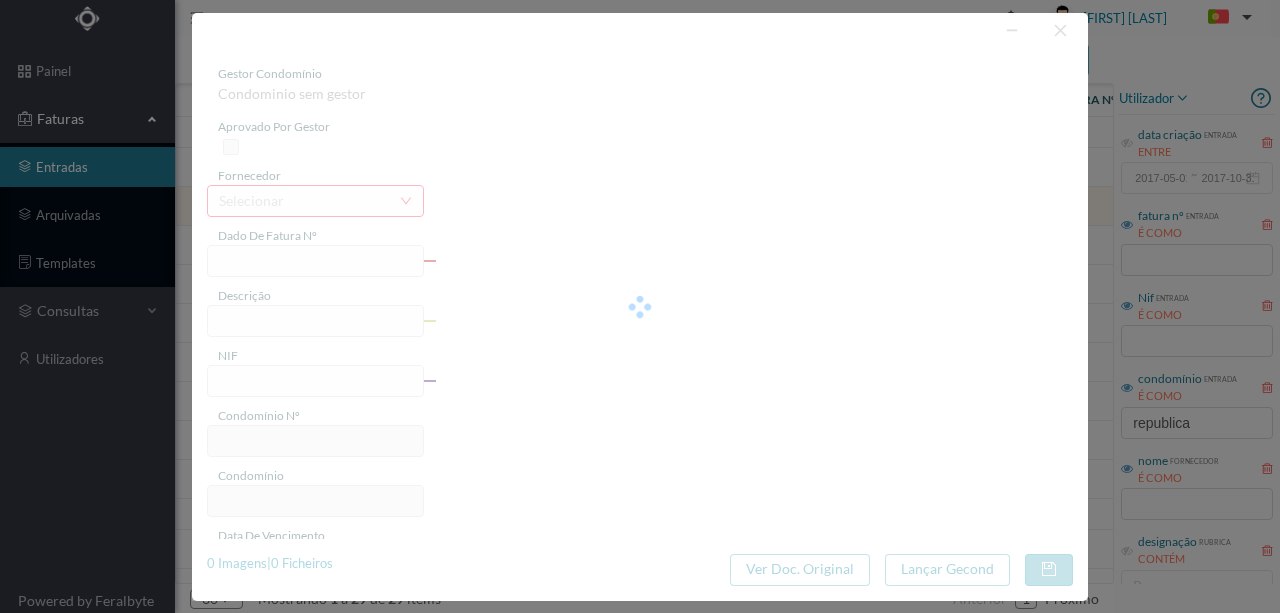 type on "FT 2025A11/1658" 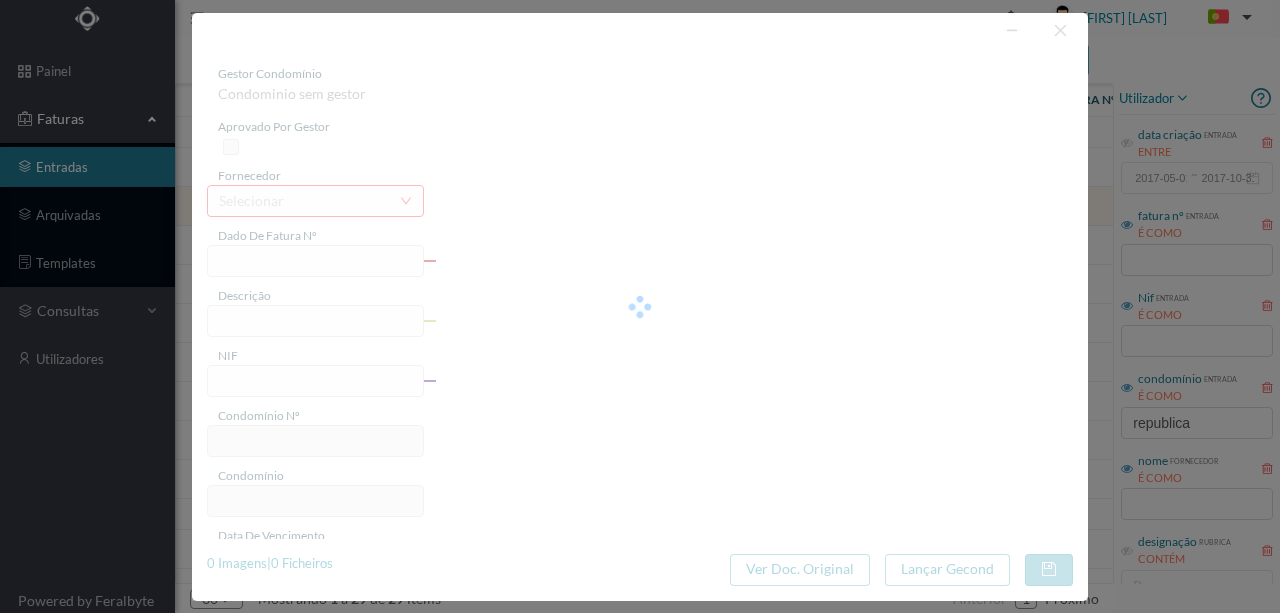 type on "900756365" 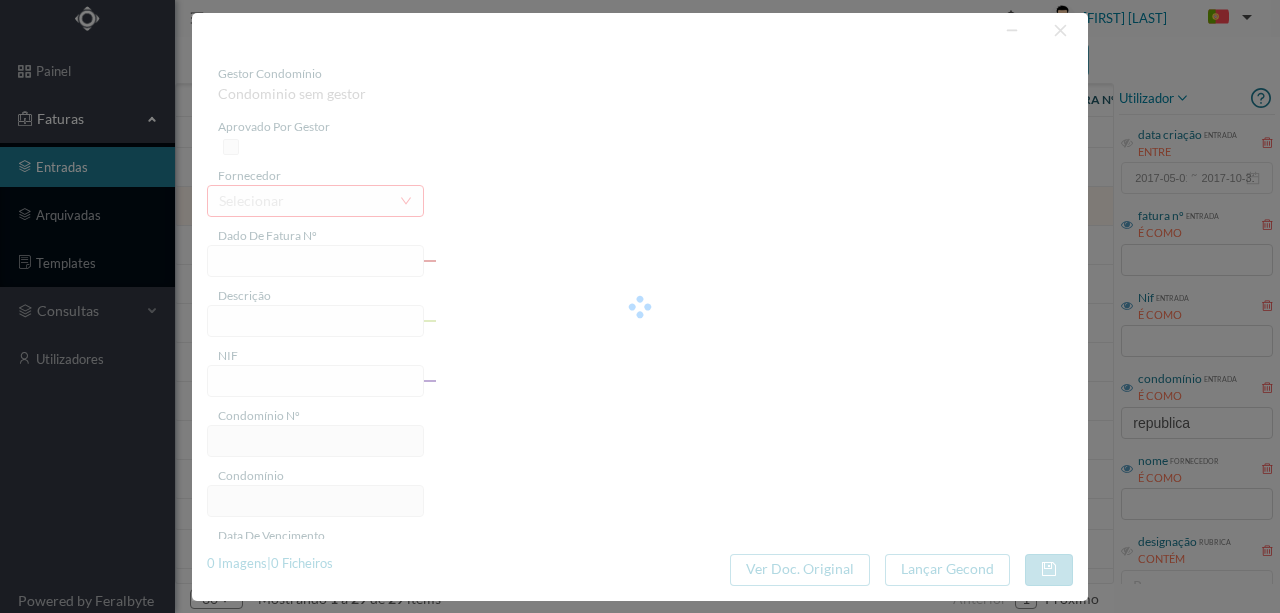 type on "Invalid date" 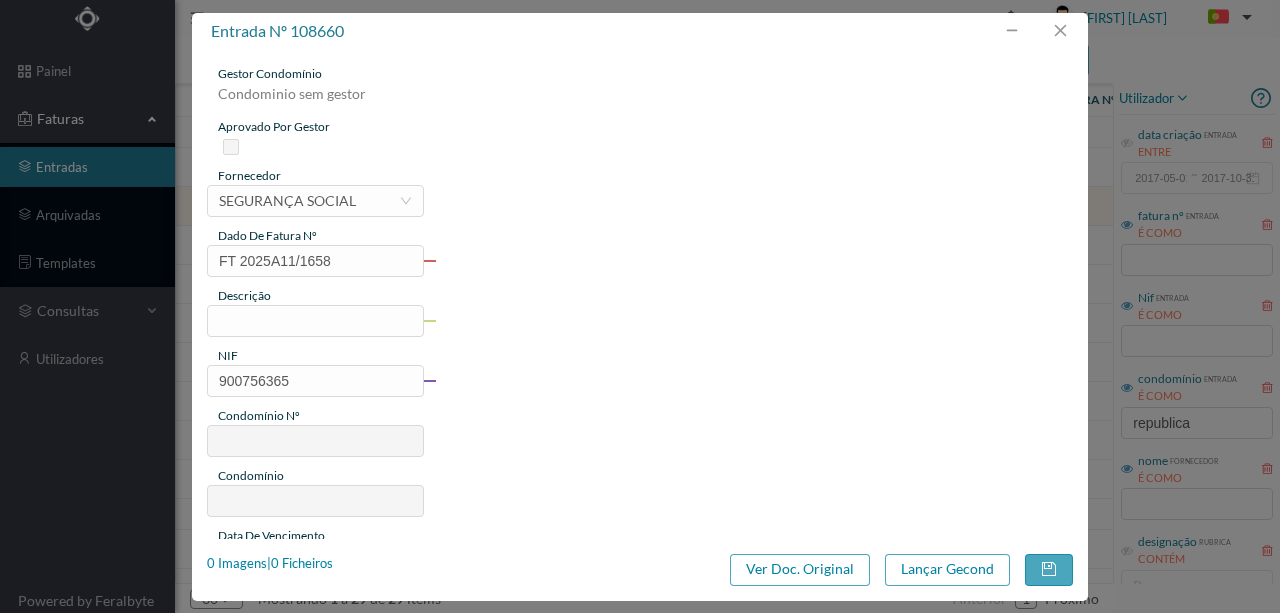 type on "116" 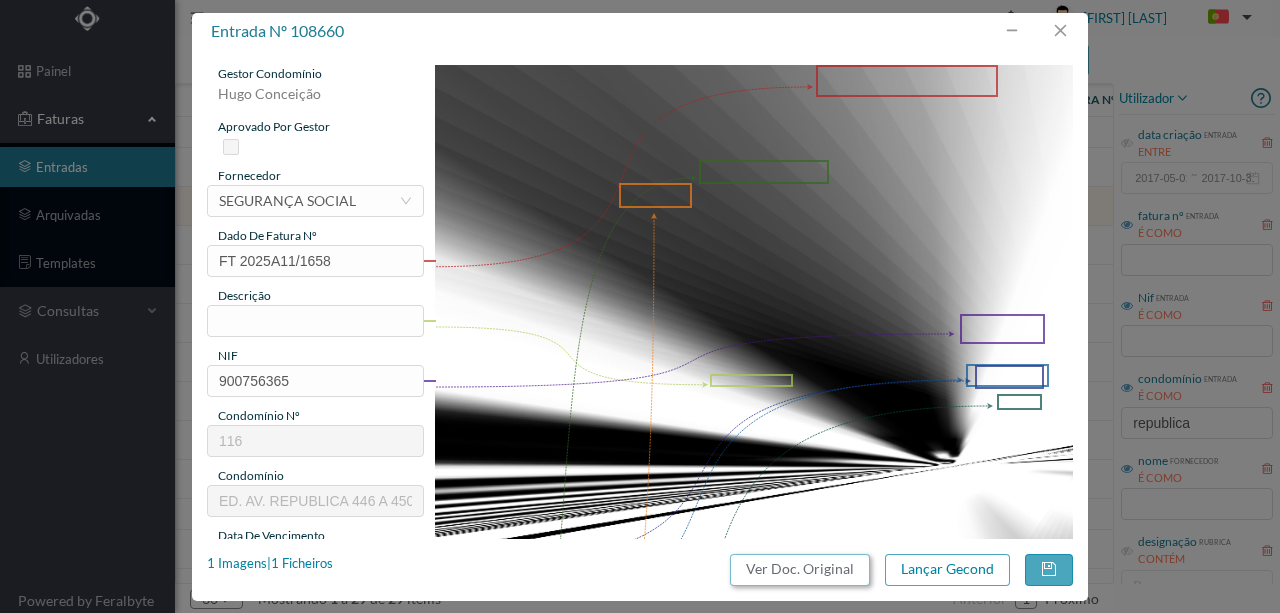click on "Ver Doc. Original" at bounding box center [800, 570] 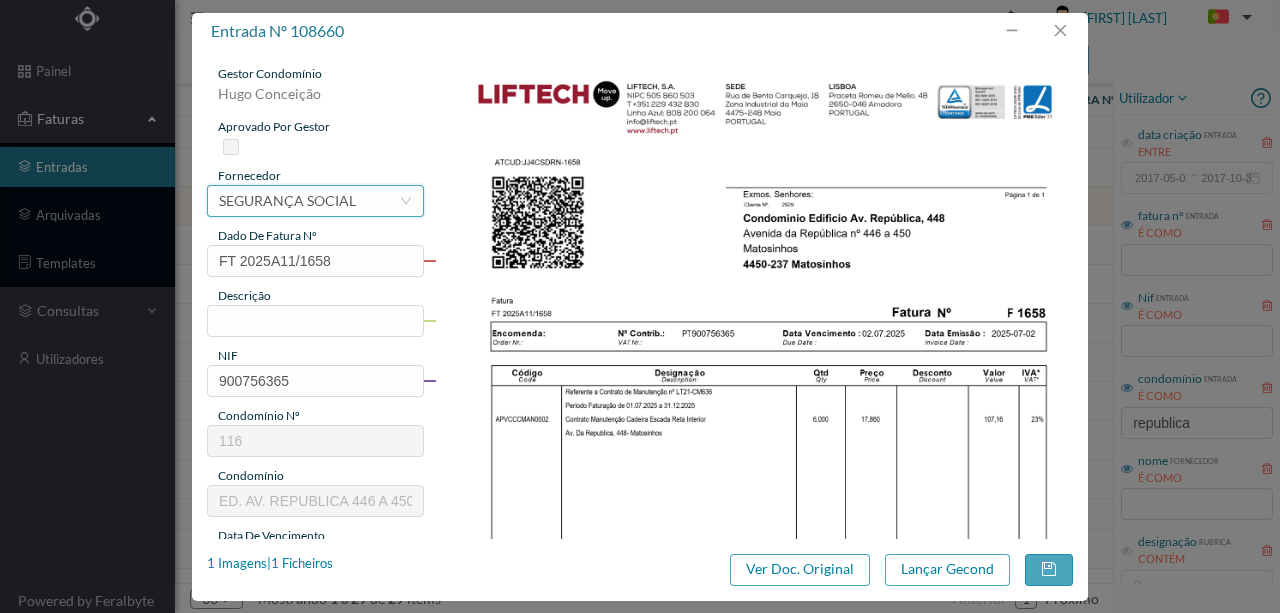 click on "SEGURANÇA SOCIAL" at bounding box center (287, 201) 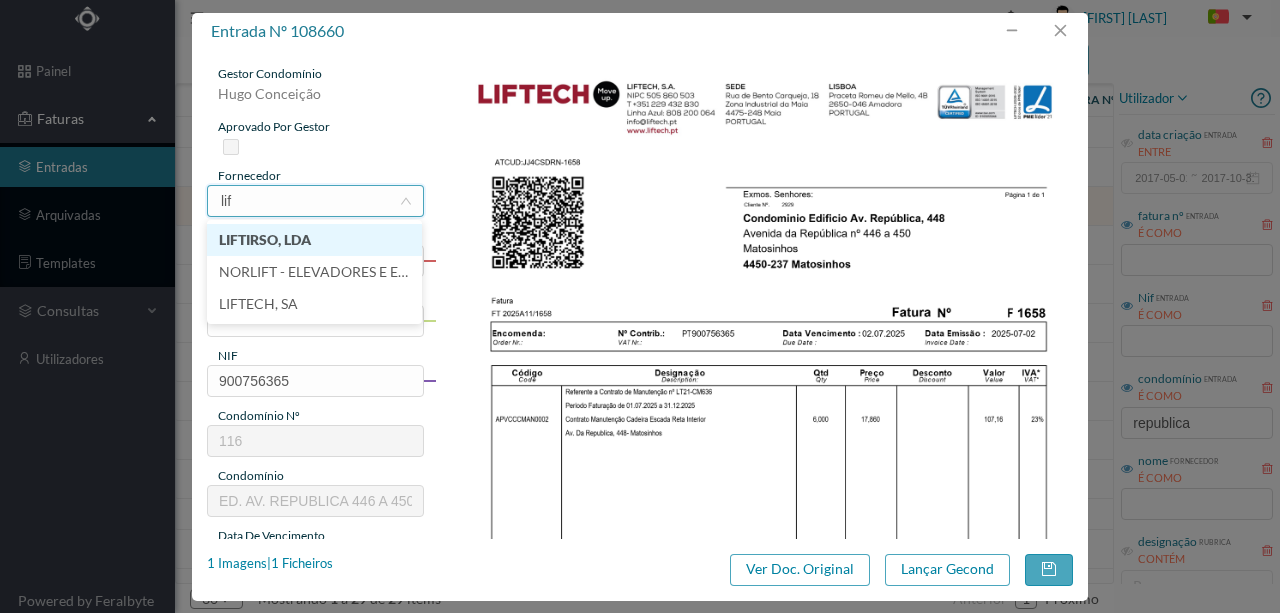 scroll, scrollTop: 0, scrollLeft: 0, axis: both 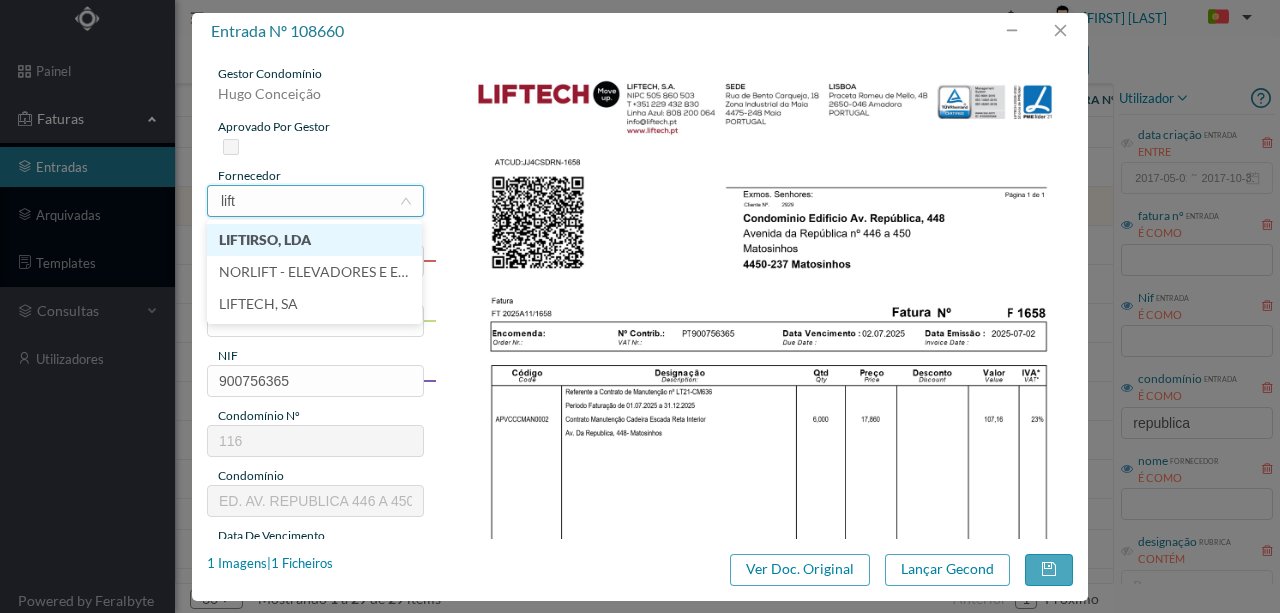 type on "lifte" 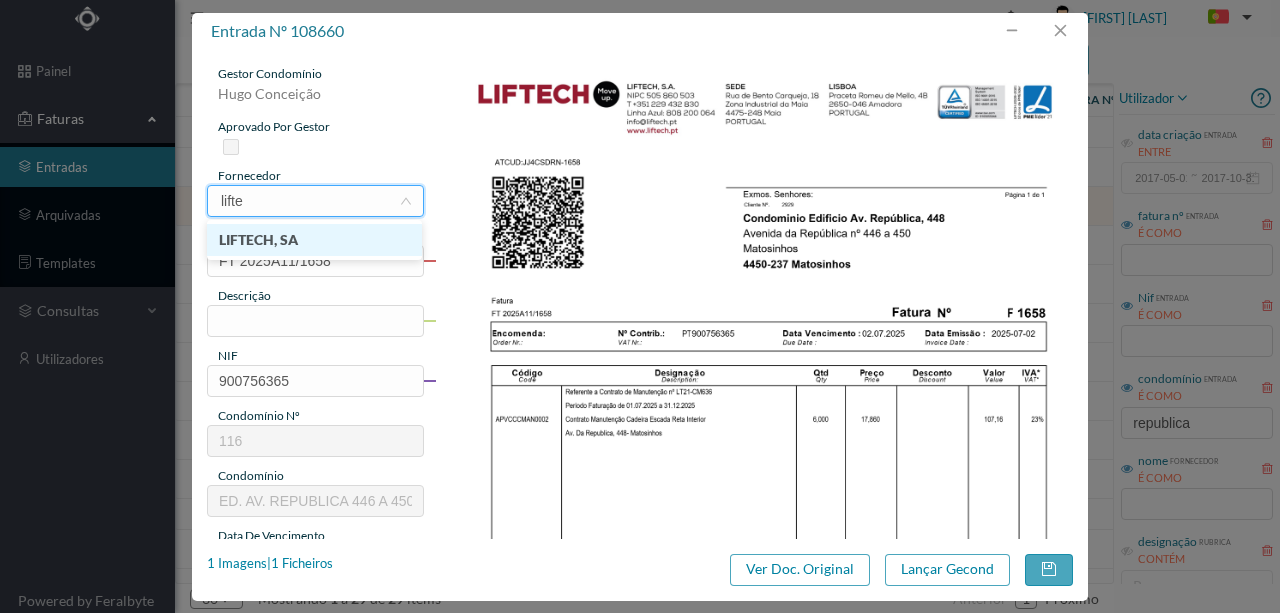 click on "LIFTECH, SA" at bounding box center [314, 240] 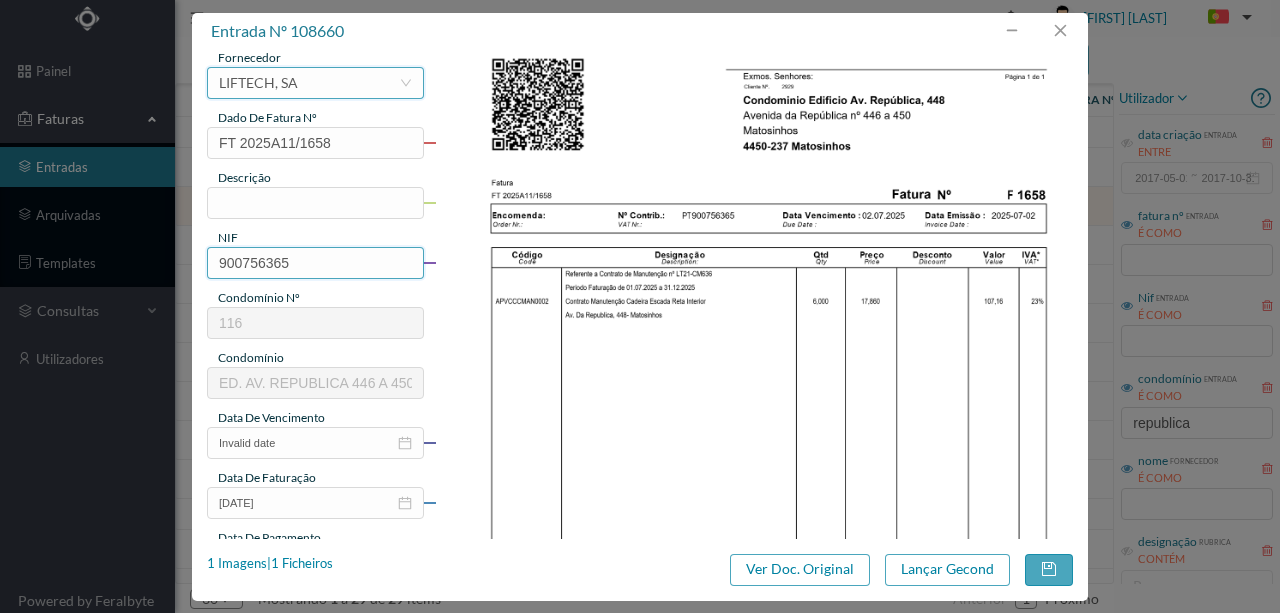 scroll, scrollTop: 133, scrollLeft: 0, axis: vertical 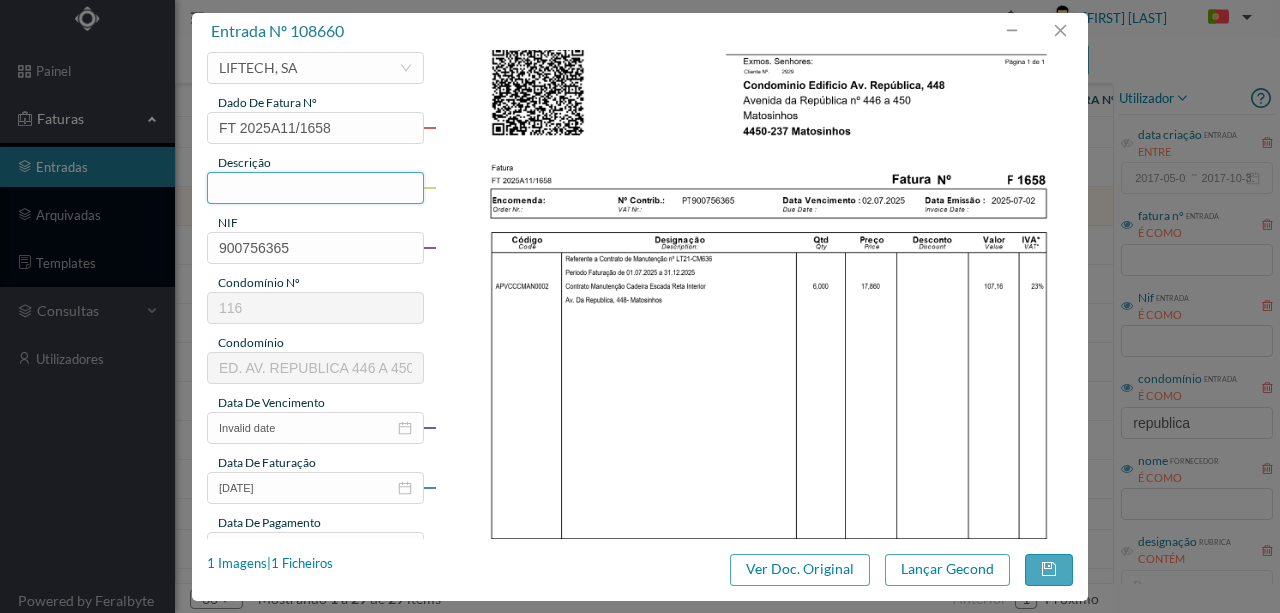 click at bounding box center (315, 188) 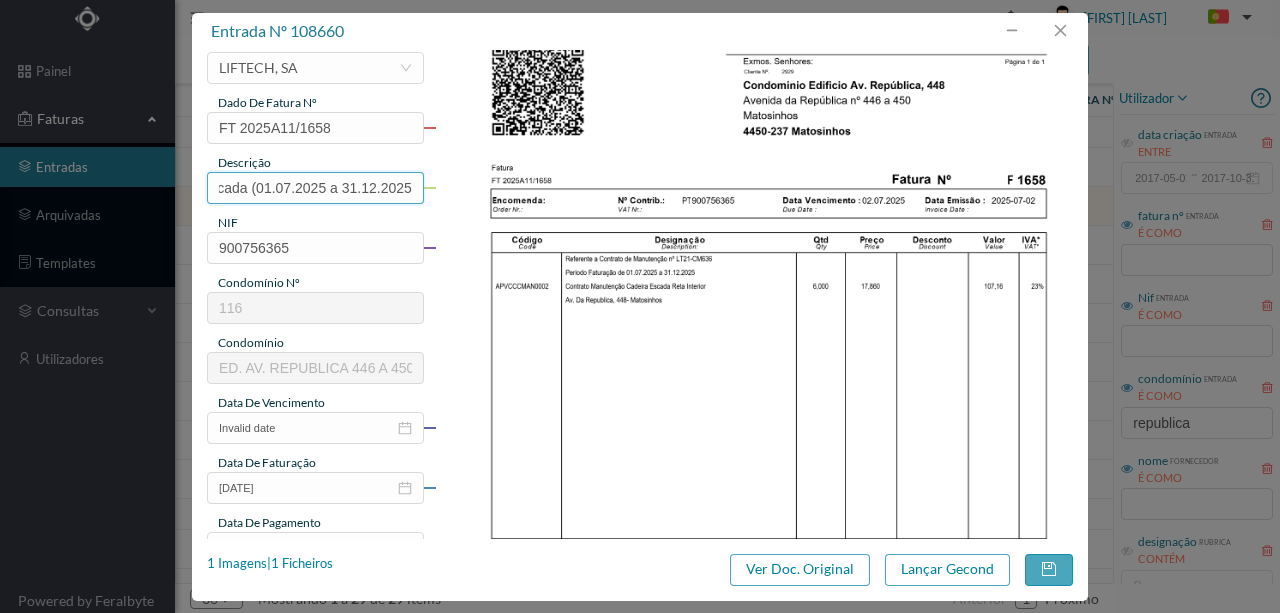scroll, scrollTop: 0, scrollLeft: 157, axis: horizontal 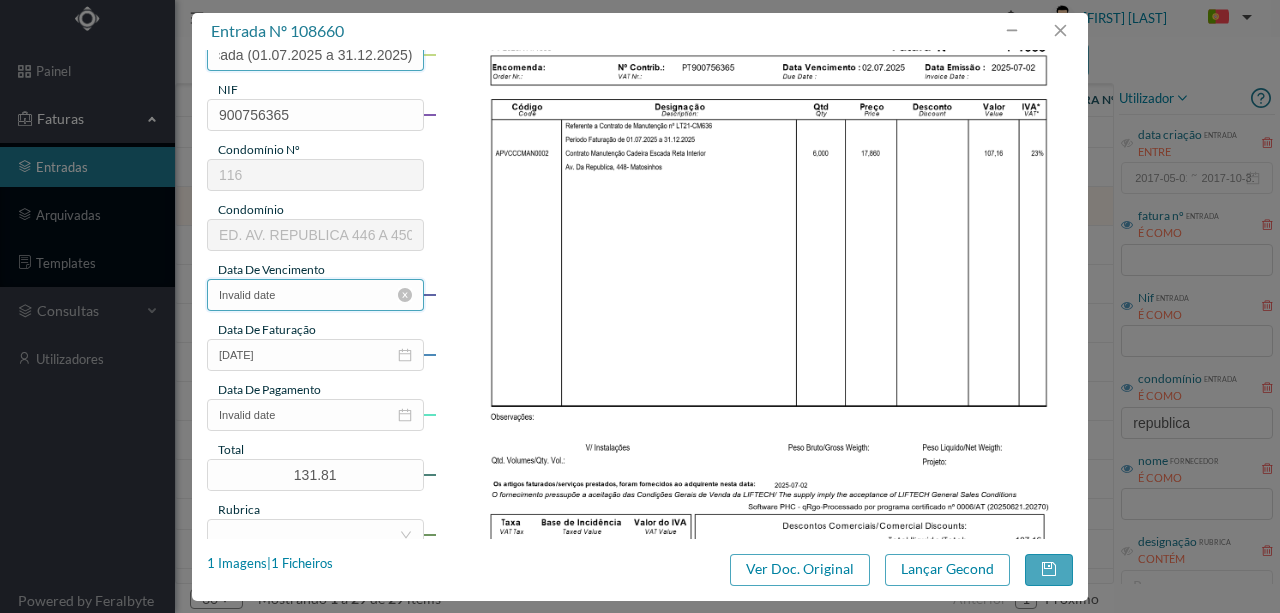 type on "Manutenção Cadeira Escada (01.07.2025 a 31.12.2025)" 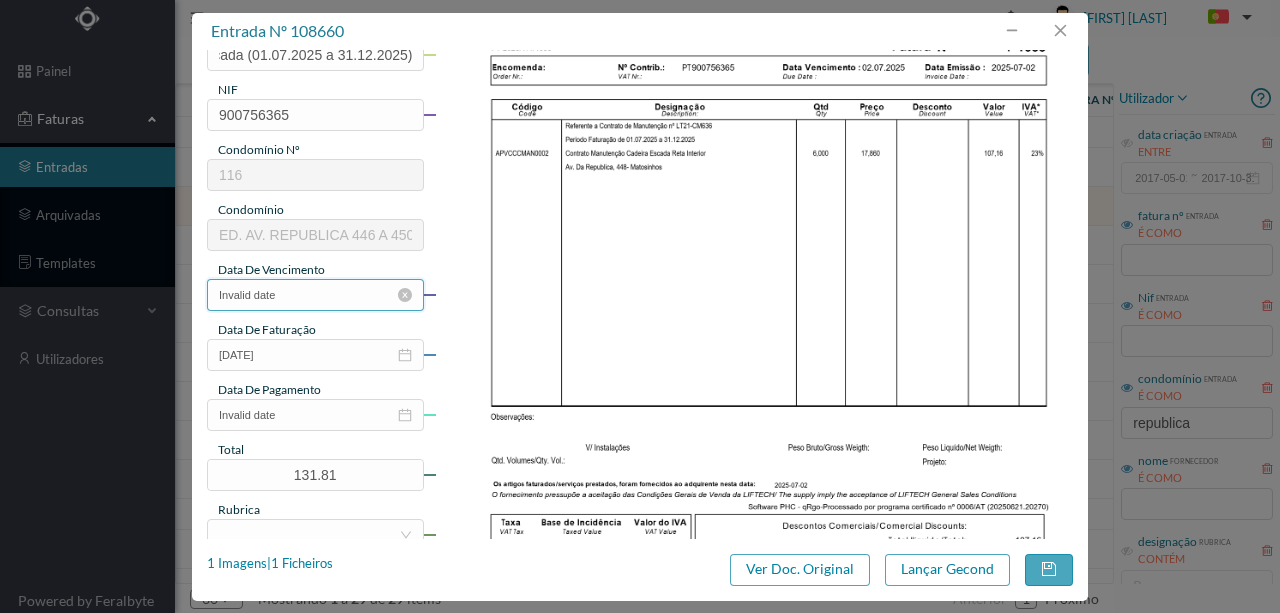 click on "Invalid date" at bounding box center [315, 295] 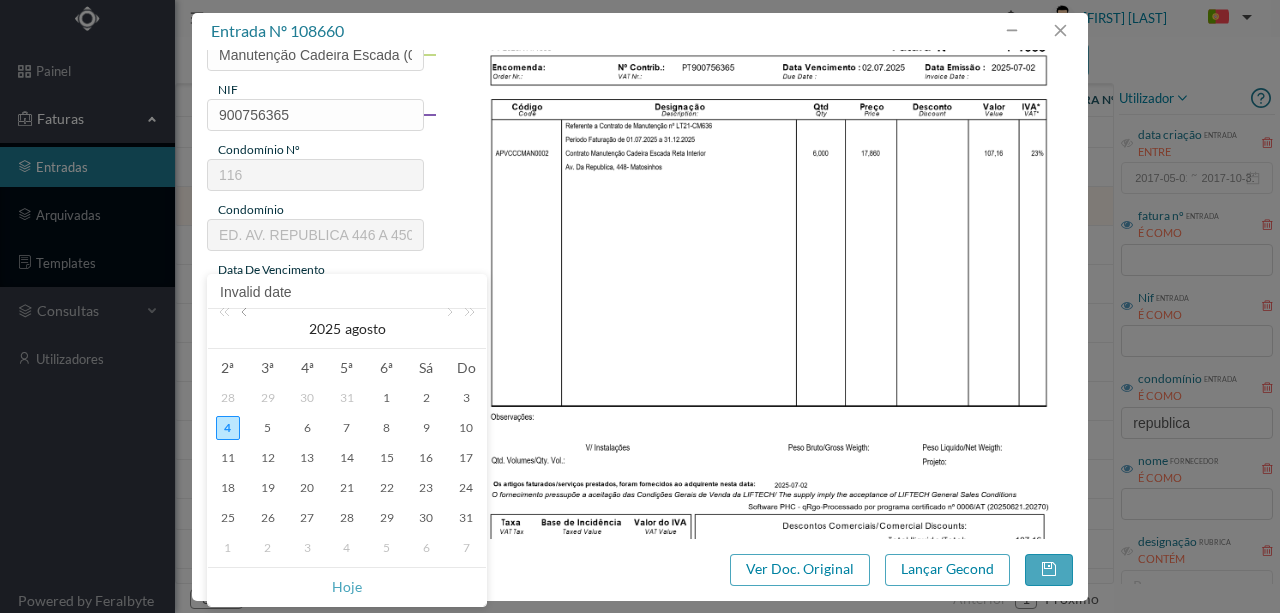 click at bounding box center (246, 329) 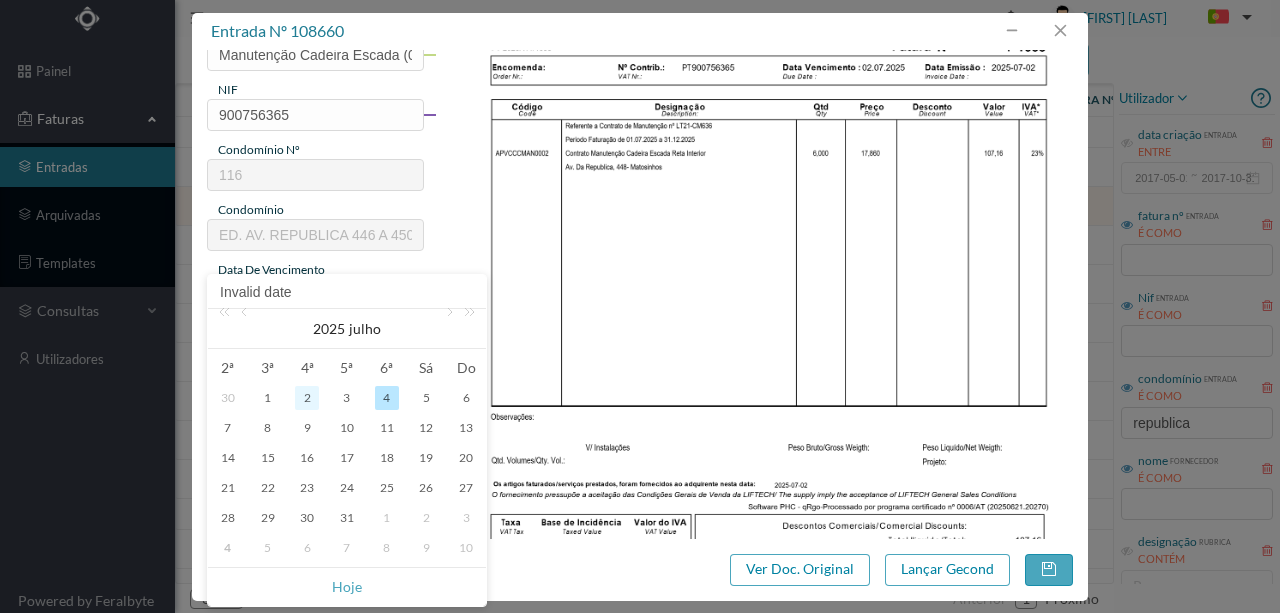 click on "2" at bounding box center [307, 398] 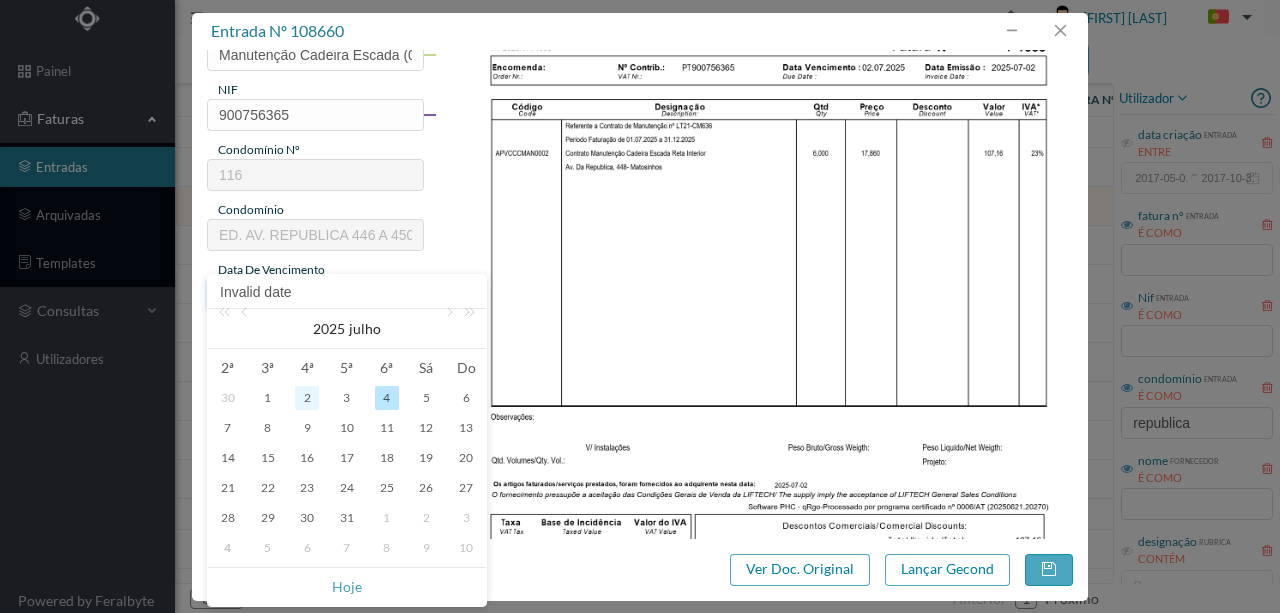 type on "2025-07-02" 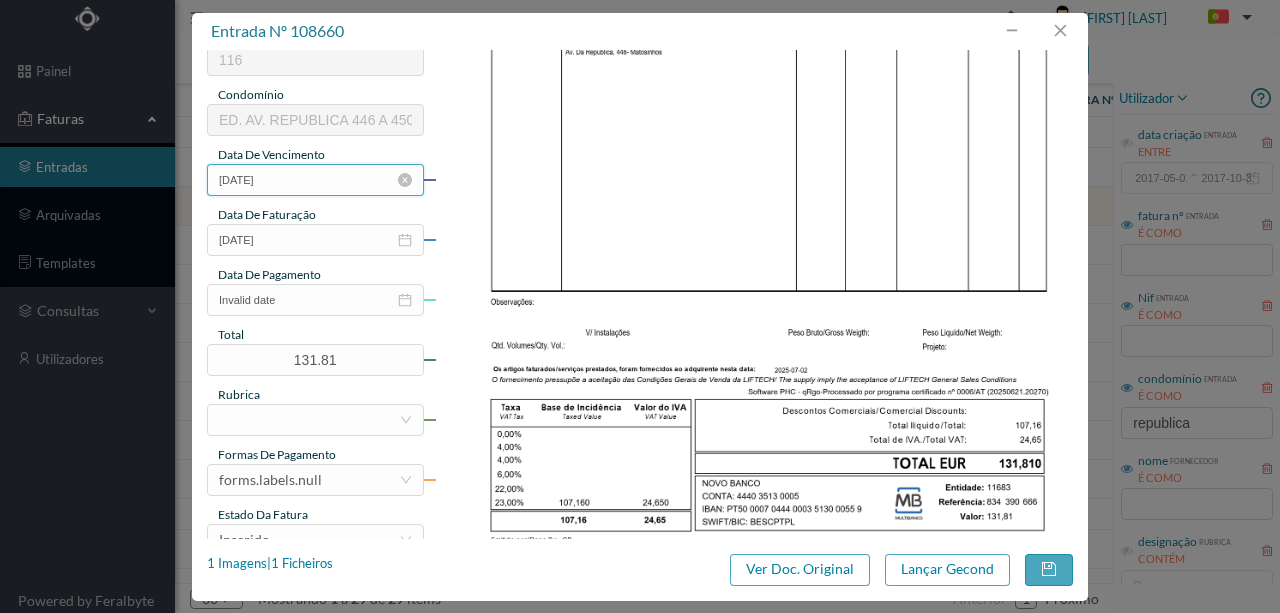 scroll, scrollTop: 400, scrollLeft: 0, axis: vertical 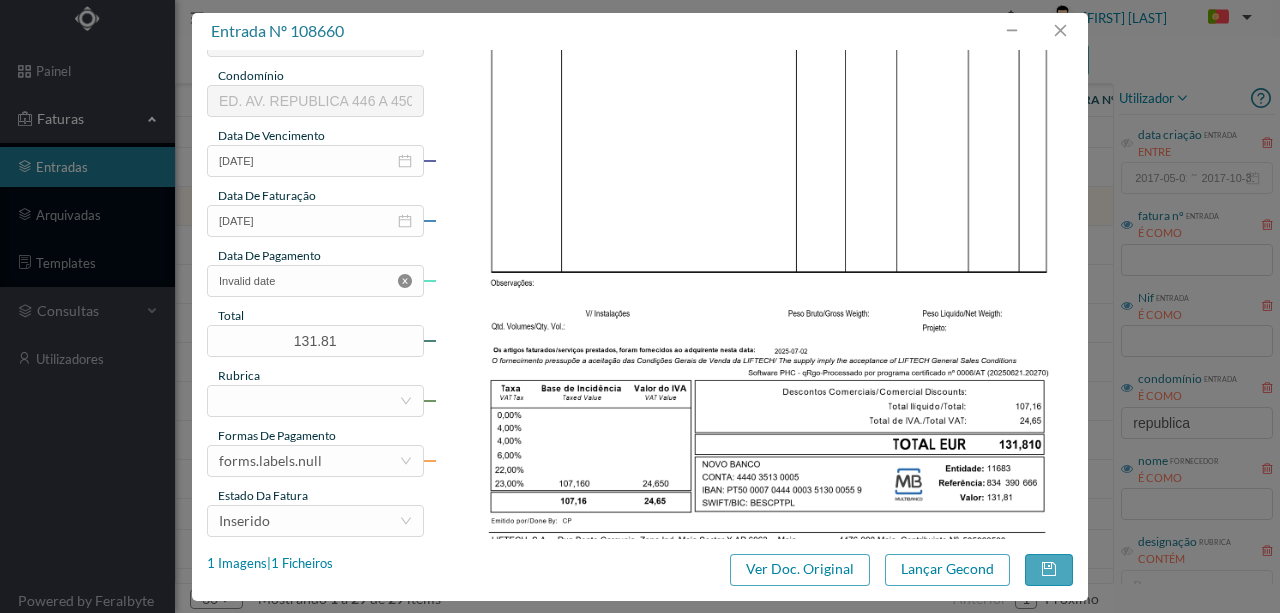 click 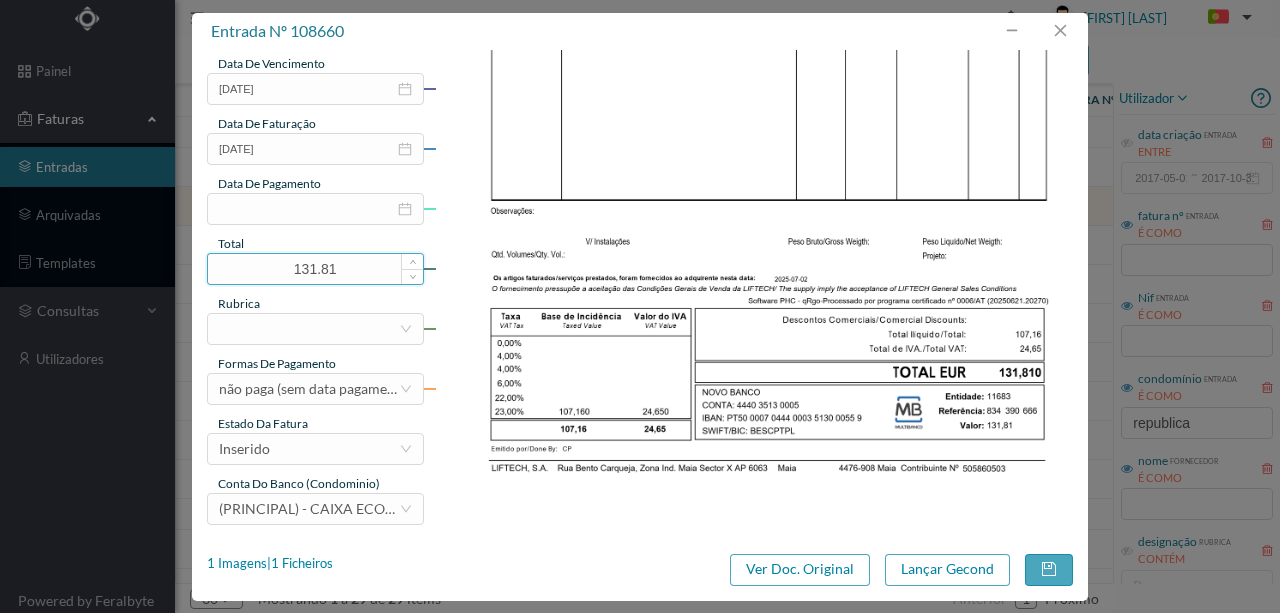 scroll, scrollTop: 473, scrollLeft: 0, axis: vertical 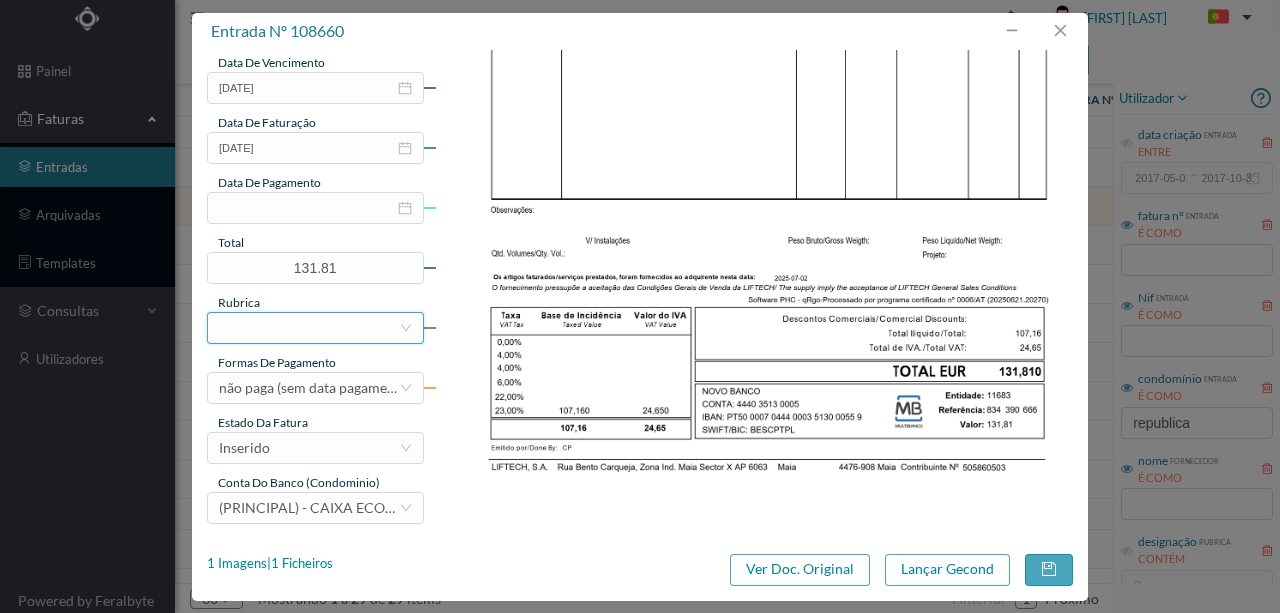 click at bounding box center (309, 328) 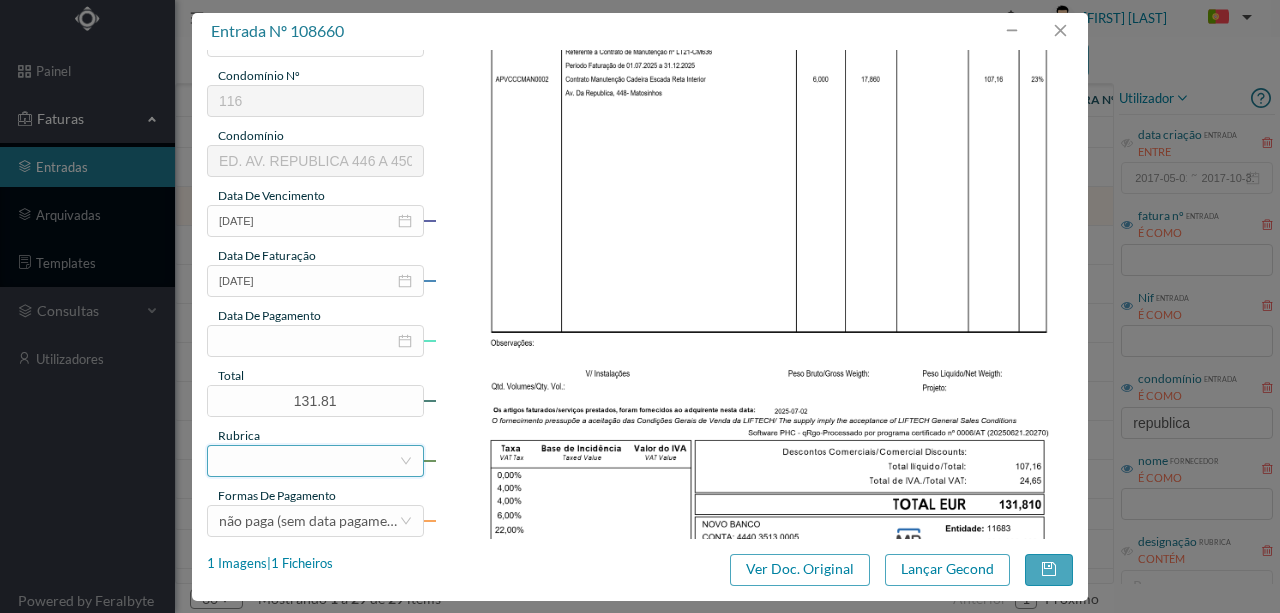 scroll, scrollTop: 473, scrollLeft: 0, axis: vertical 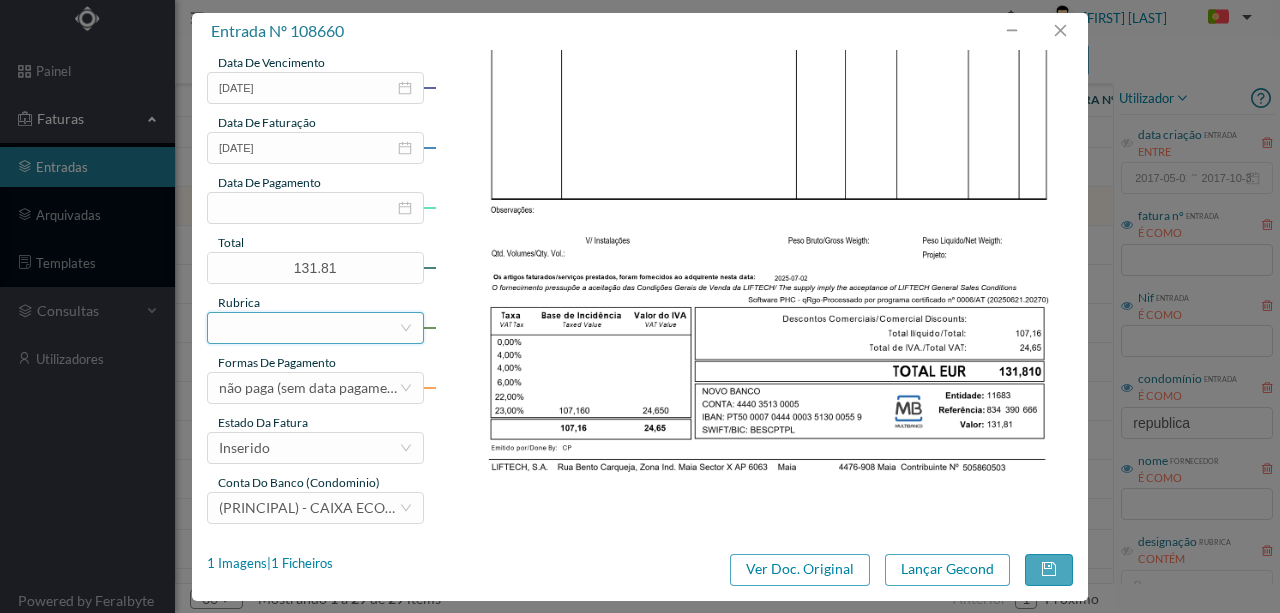 drag, startPoint x: 269, startPoint y: 333, endPoint x: 302, endPoint y: 382, distance: 59.07622 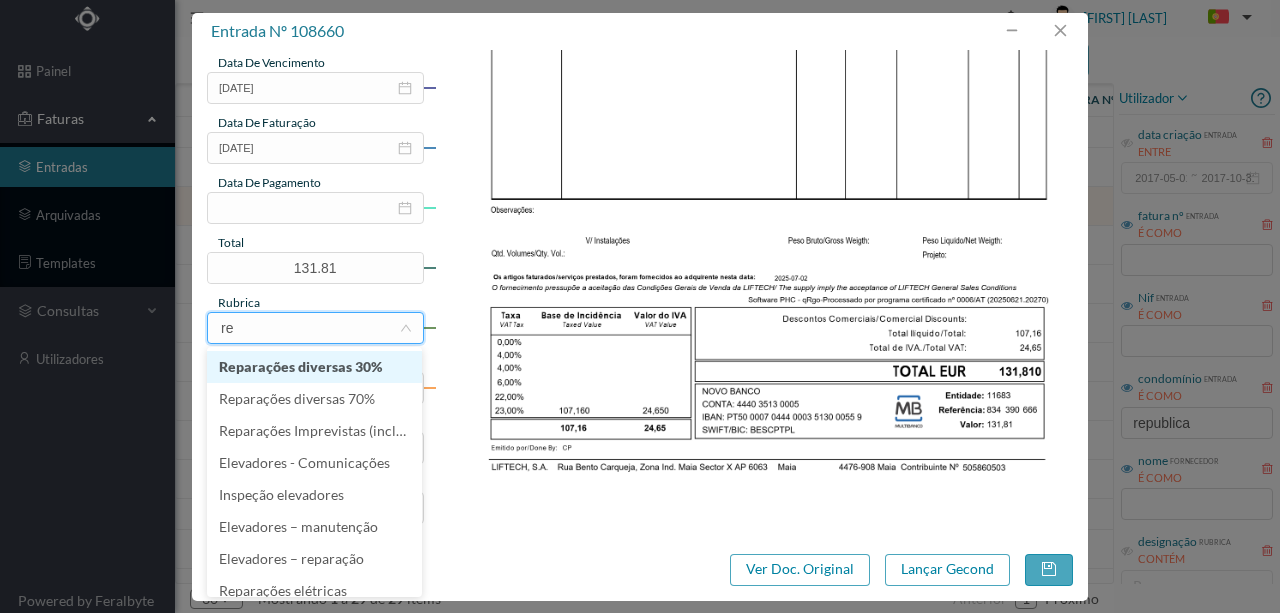 type on "rep" 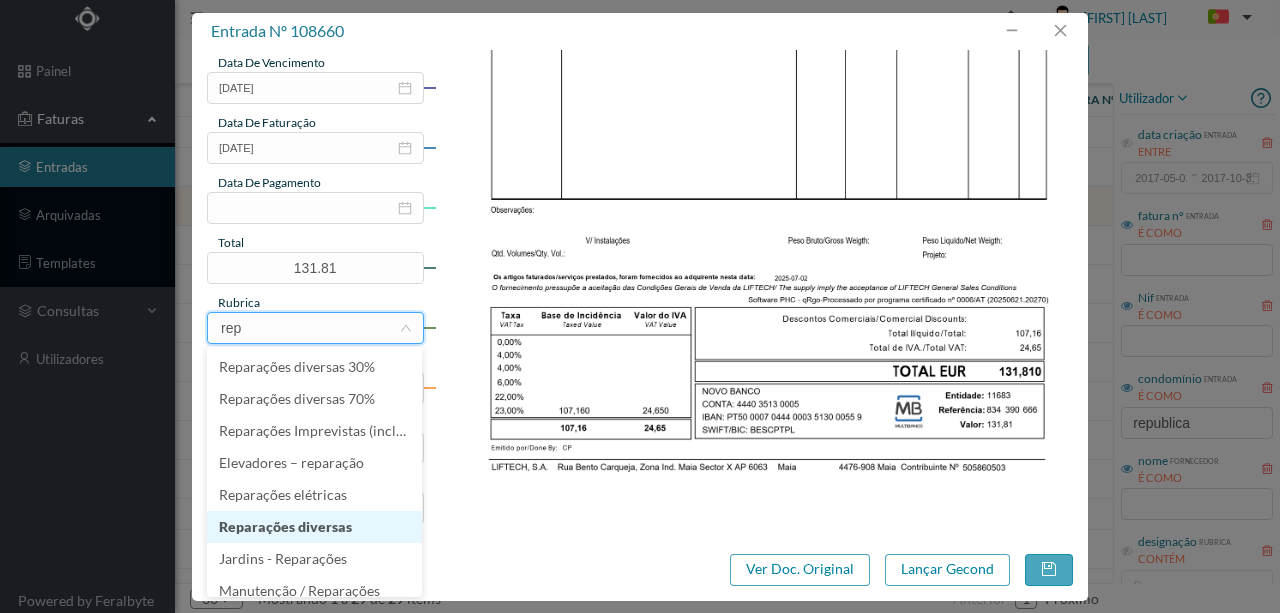 click on "Reparações diversas" at bounding box center [314, 527] 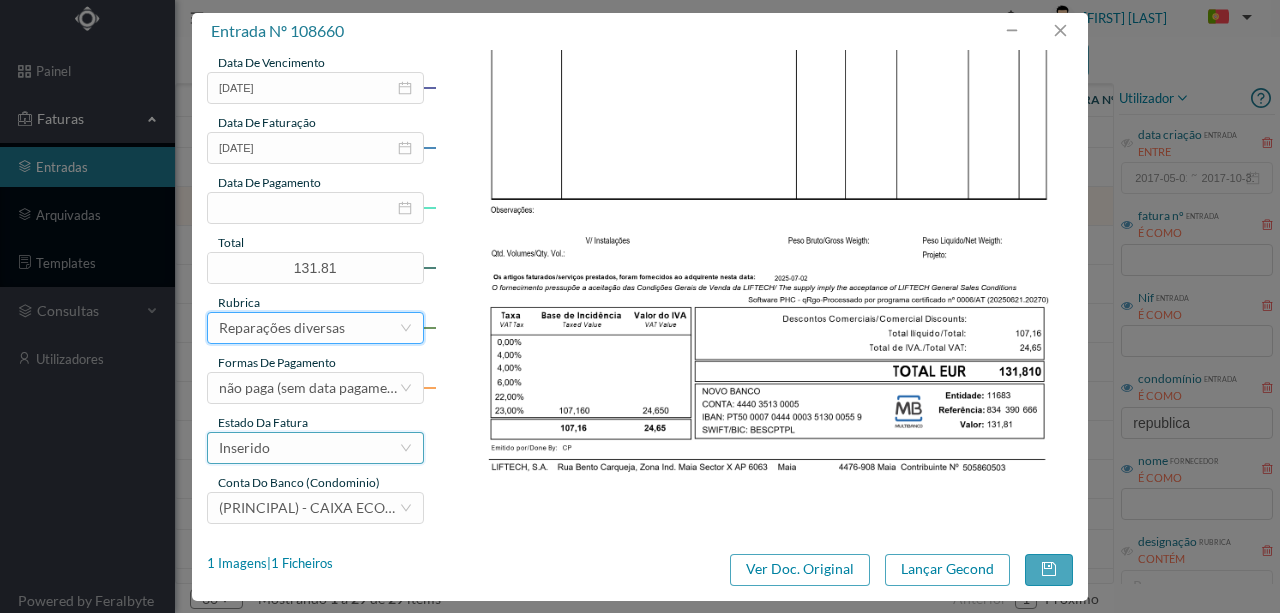 click on "Inserido" at bounding box center (309, 448) 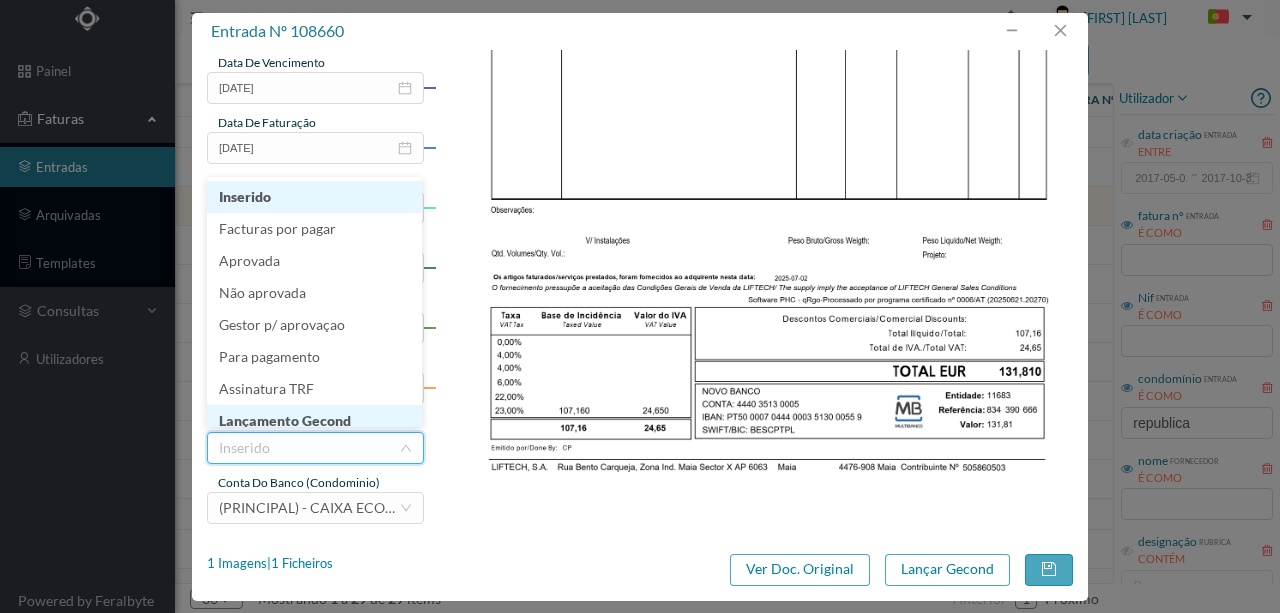 scroll, scrollTop: 10, scrollLeft: 0, axis: vertical 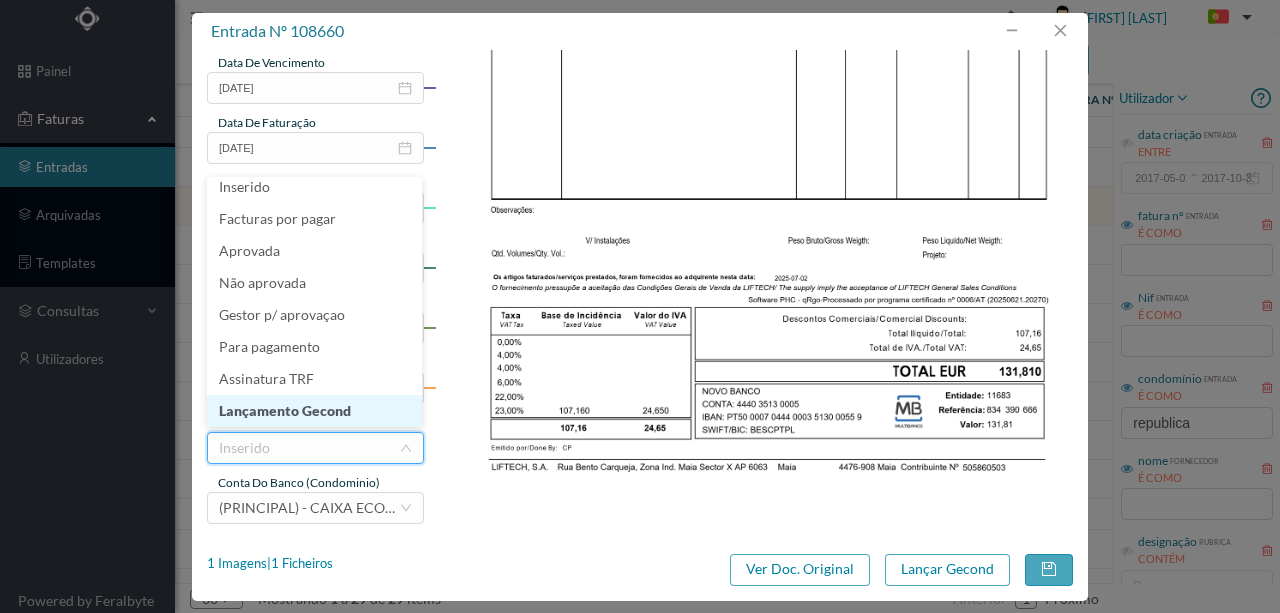 click on "Lançamento Gecond" at bounding box center (314, 411) 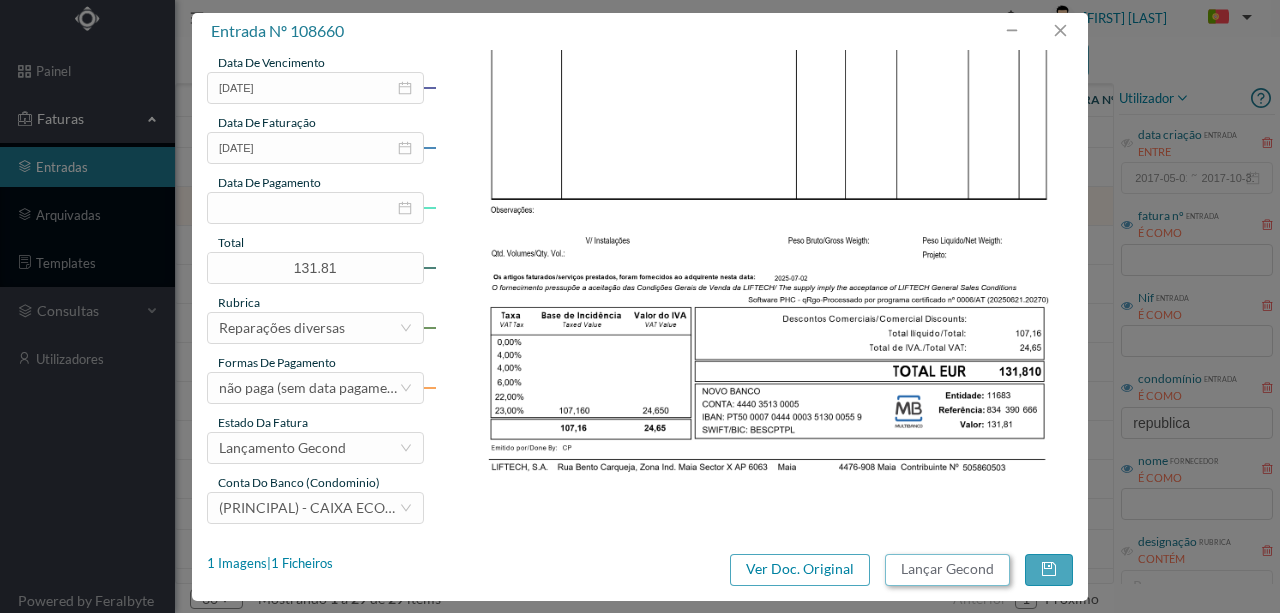 click on "Lançar Gecond" at bounding box center (947, 570) 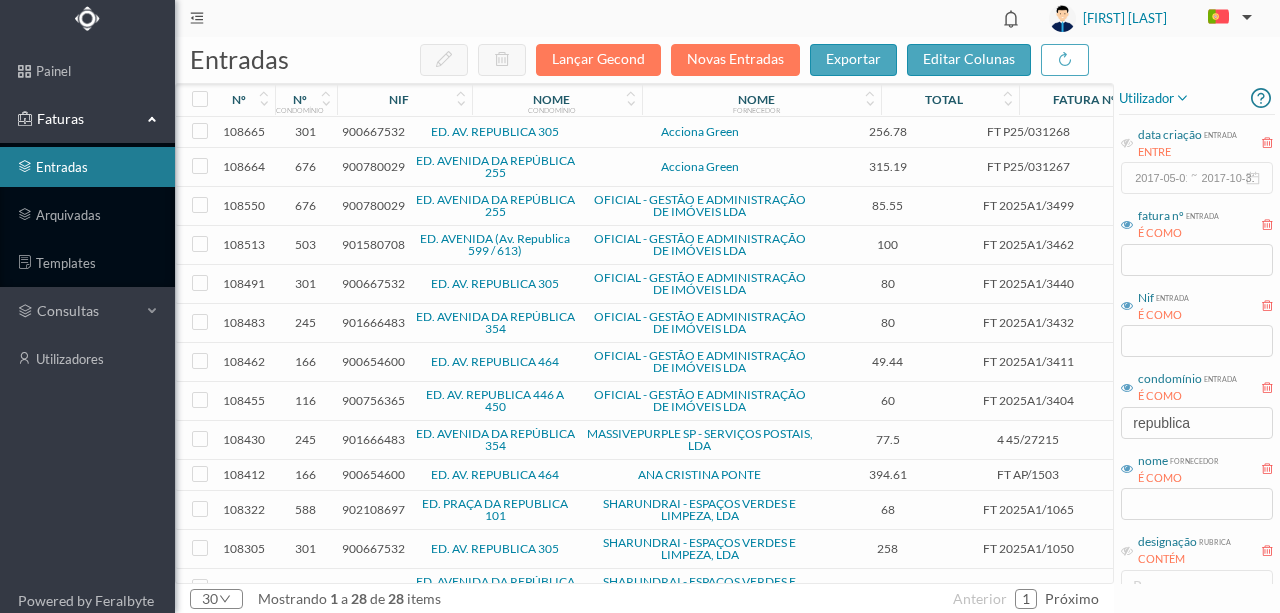 scroll, scrollTop: 0, scrollLeft: 0, axis: both 